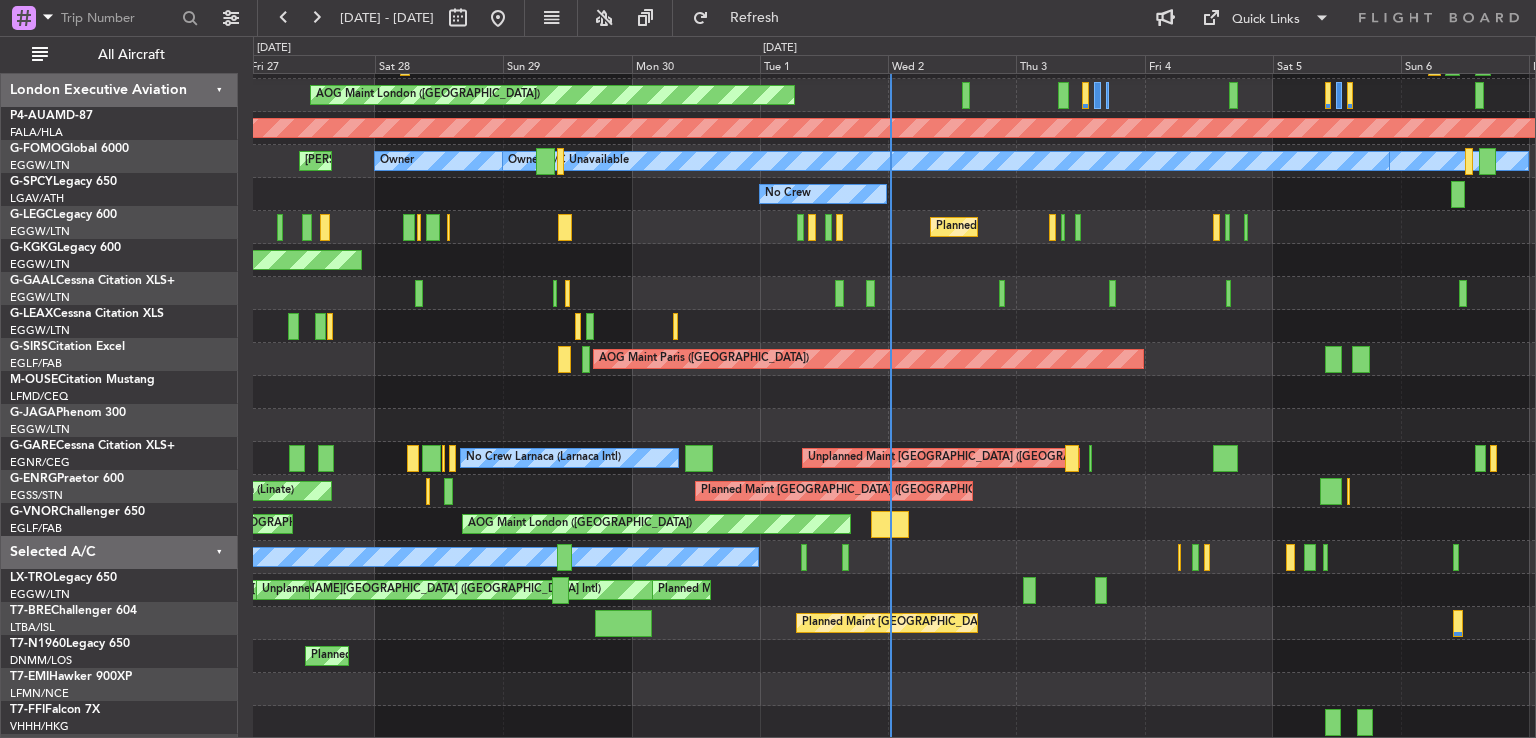 scroll, scrollTop: 0, scrollLeft: 0, axis: both 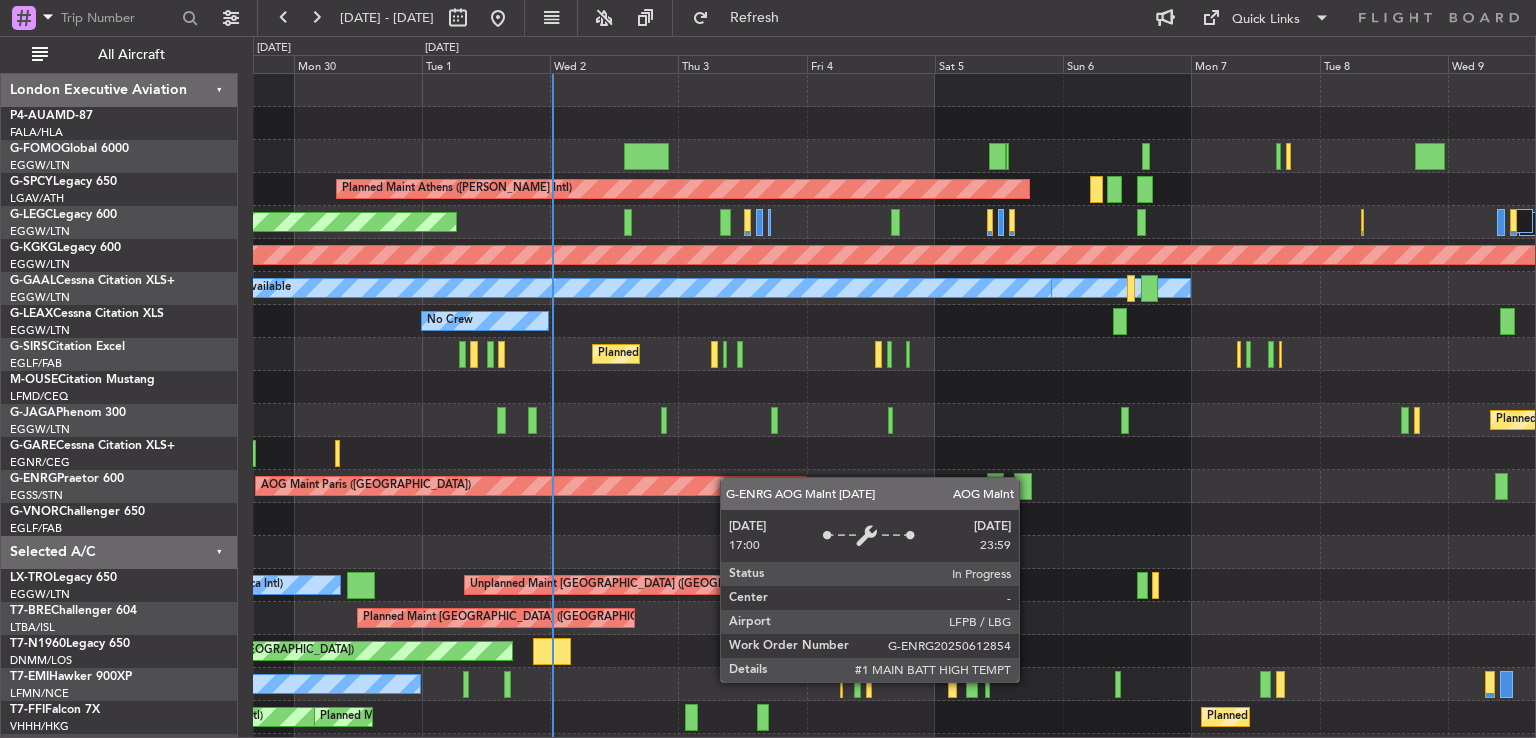 click on "Planned Maint Athens ([PERSON_NAME] Intl)
AOG Maint [GEOGRAPHIC_DATA] ([GEOGRAPHIC_DATA])
AOG Maint [GEOGRAPHIC_DATA] ([GEOGRAPHIC_DATA])
Owner [GEOGRAPHIC_DATA] ([GEOGRAPHIC_DATA])
A/C Unavailable
Owner
[PERSON_NAME][GEOGRAPHIC_DATA] ([GEOGRAPHIC_DATA])
A/C Unavailable
Owner
No Crew
Planned Maint [GEOGRAPHIC_DATA] ([GEOGRAPHIC_DATA])
Planned Maint [GEOGRAPHIC_DATA]
[GEOGRAPHIC_DATA] ([GEOGRAPHIC_DATA])
AOG Maint [GEOGRAPHIC_DATA] ([GEOGRAPHIC_DATA])
Unplanned Maint [GEOGRAPHIC_DATA] ([GEOGRAPHIC_DATA])
No Crew Larnaca ([GEOGRAPHIC_DATA])
Planned Maint [GEOGRAPHIC_DATA] ([GEOGRAPHIC_DATA])
Planned Maint Milan ([GEOGRAPHIC_DATA])
AOG Maint [GEOGRAPHIC_DATA] ([GEOGRAPHIC_DATA])
Planned Maint [GEOGRAPHIC_DATA] ([GEOGRAPHIC_DATA])
No Crew
[PERSON_NAME][GEOGRAPHIC_DATA] ([GEOGRAPHIC_DATA])
Planned Maint [GEOGRAPHIC_DATA] ([GEOGRAPHIC_DATA])" 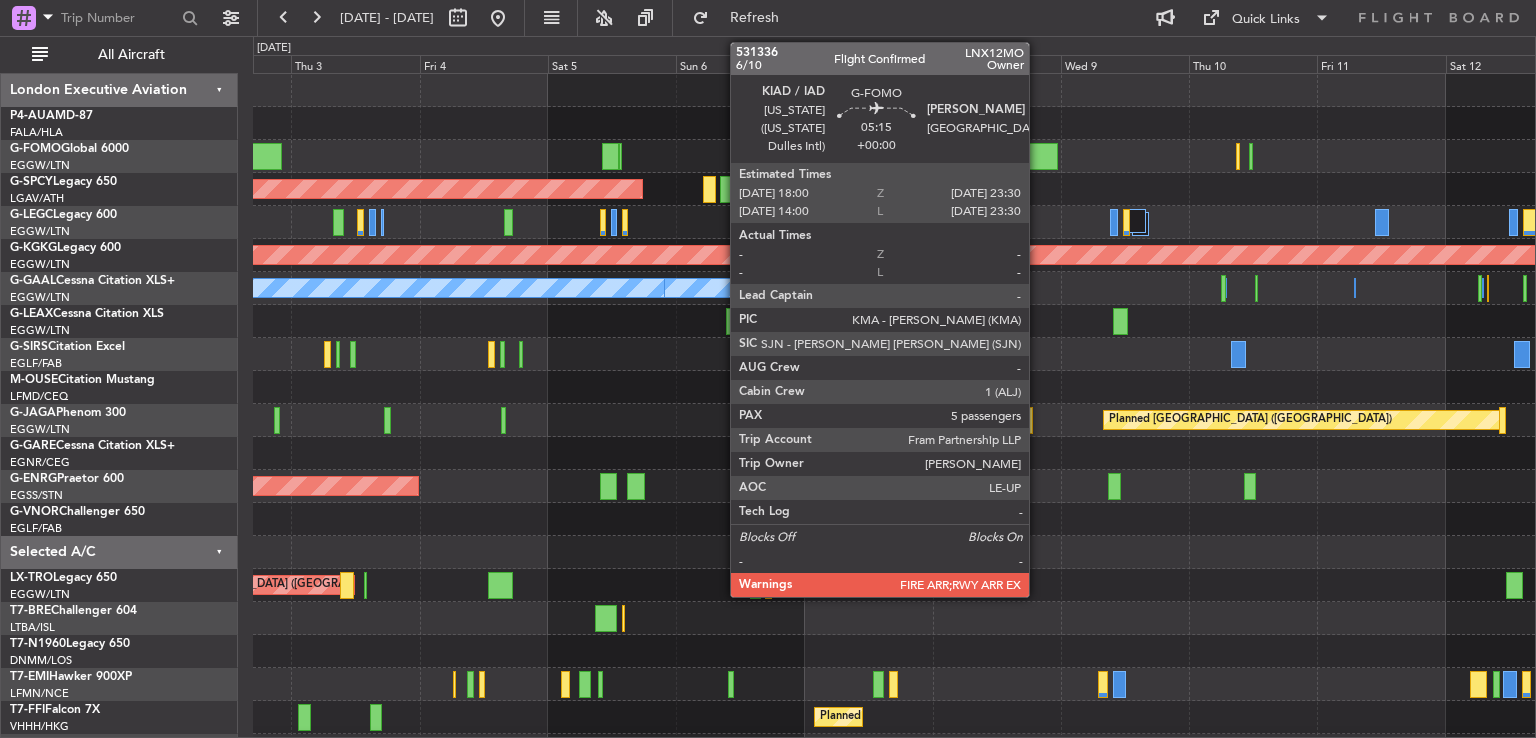 click 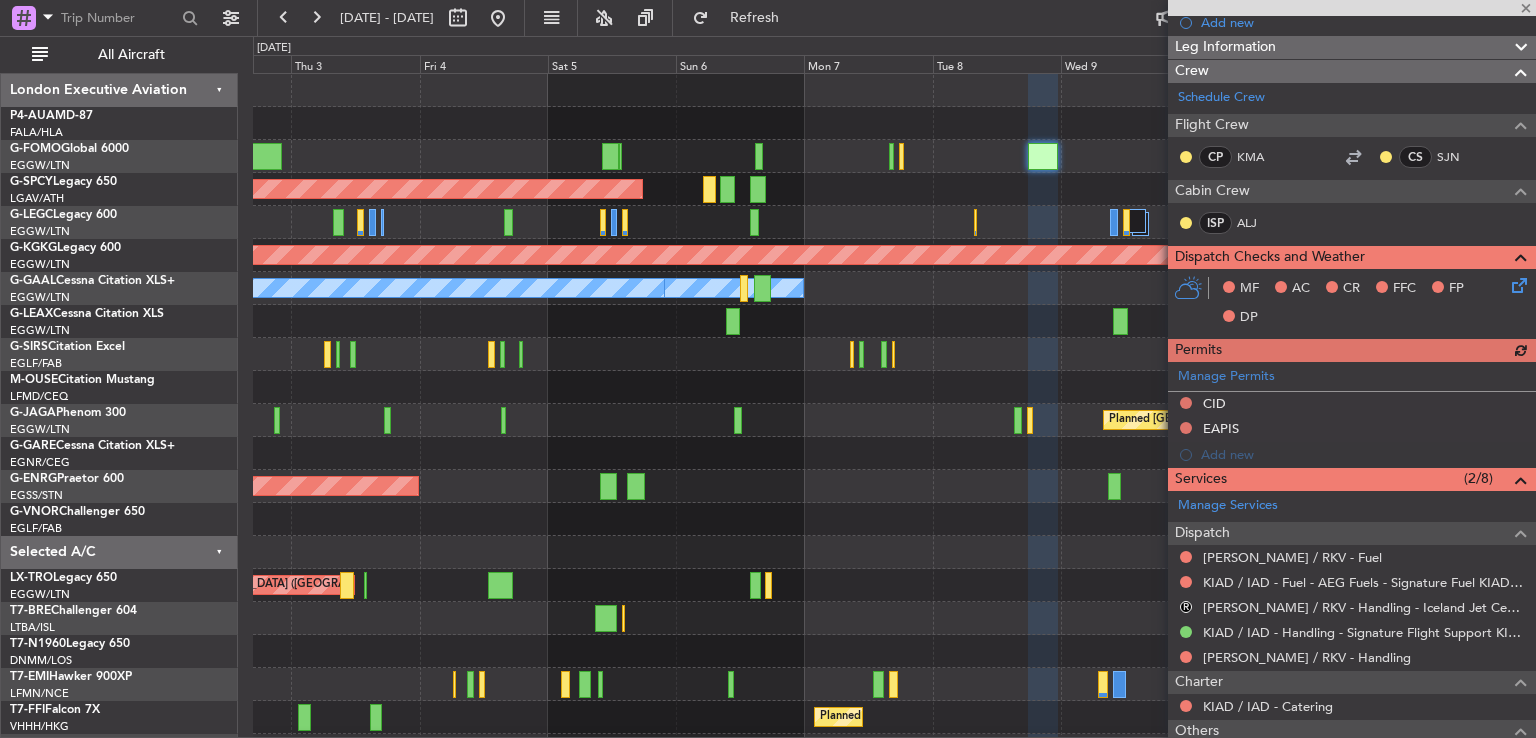 scroll, scrollTop: 642, scrollLeft: 0, axis: vertical 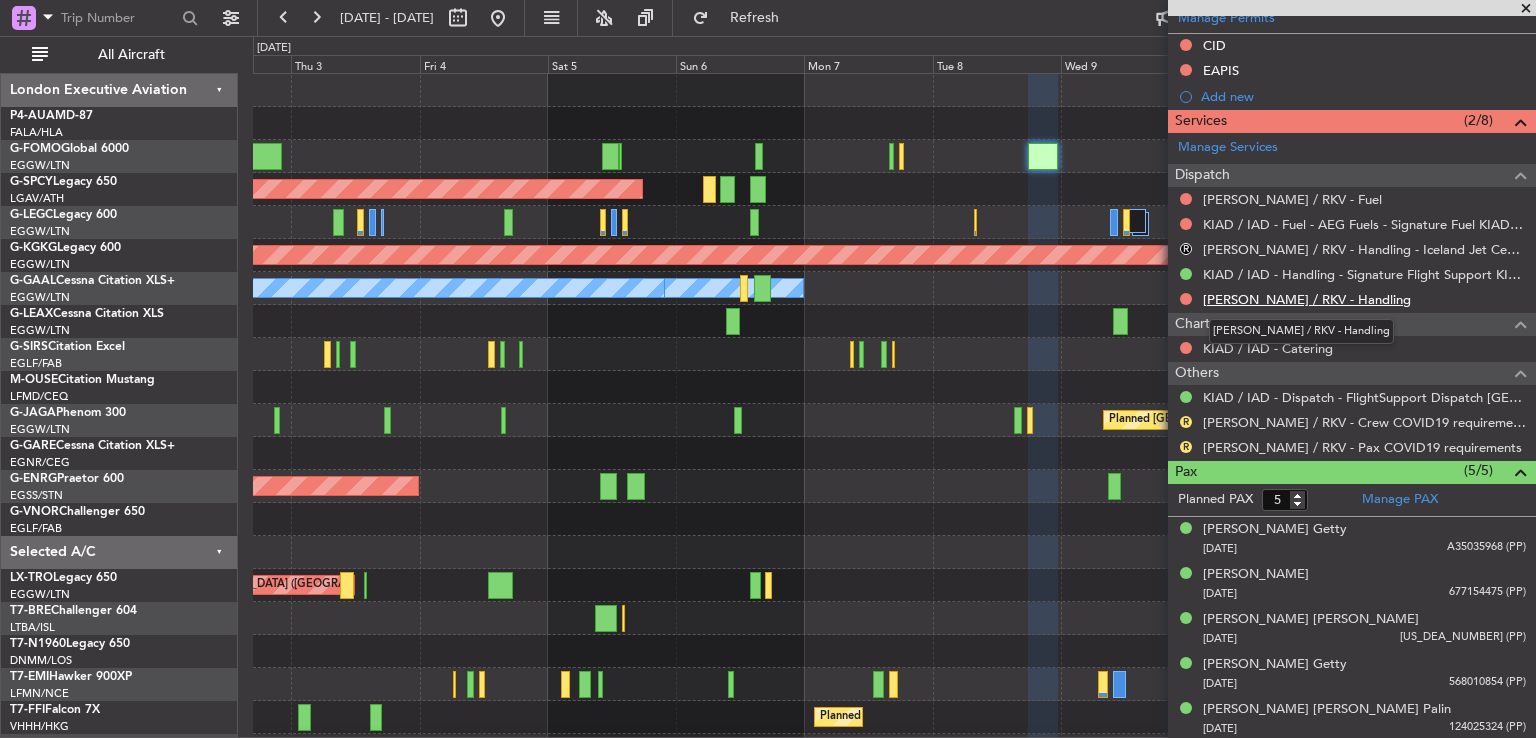click on "[PERSON_NAME] / RKV - Handling" at bounding box center [1307, 299] 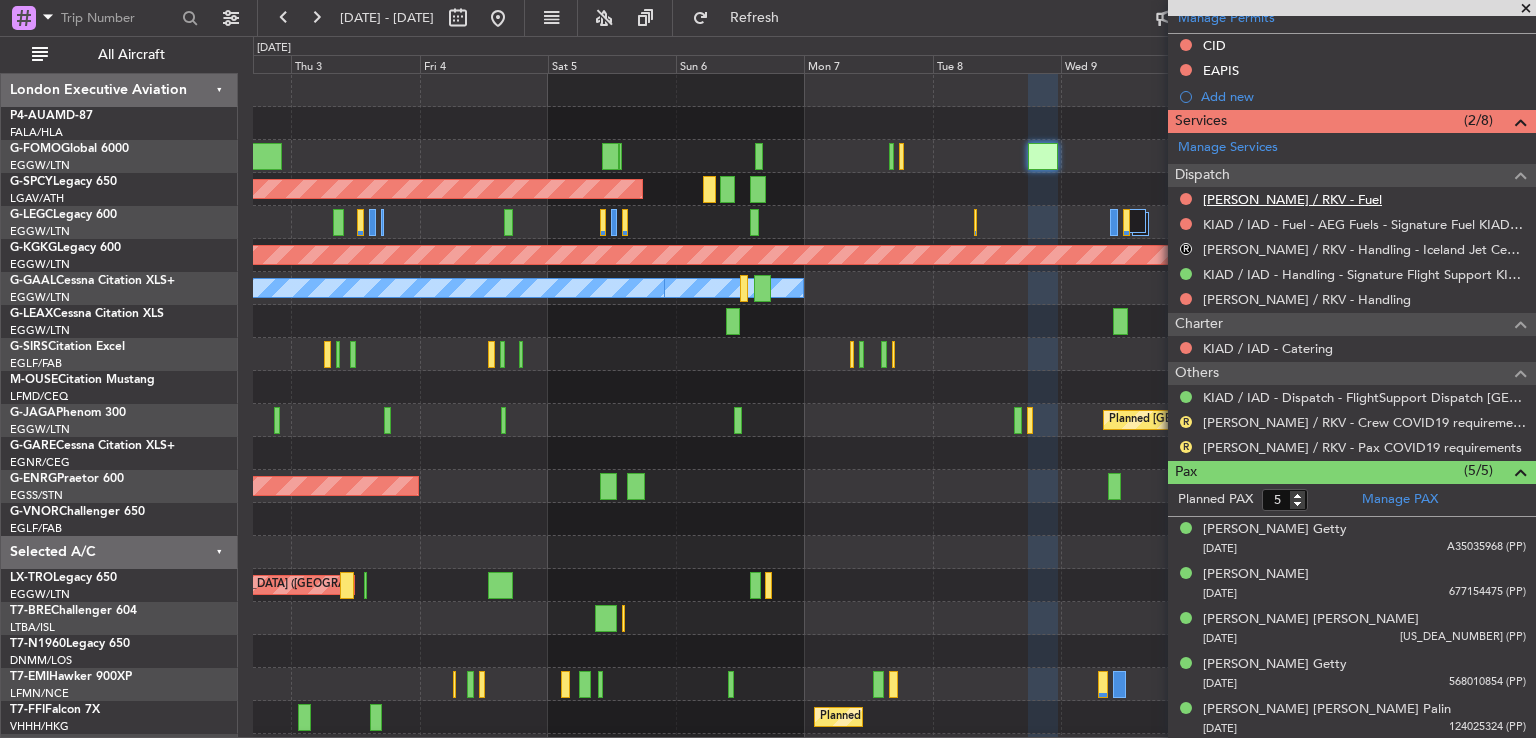 click on "[PERSON_NAME] / RKV - Fuel" at bounding box center (1292, 199) 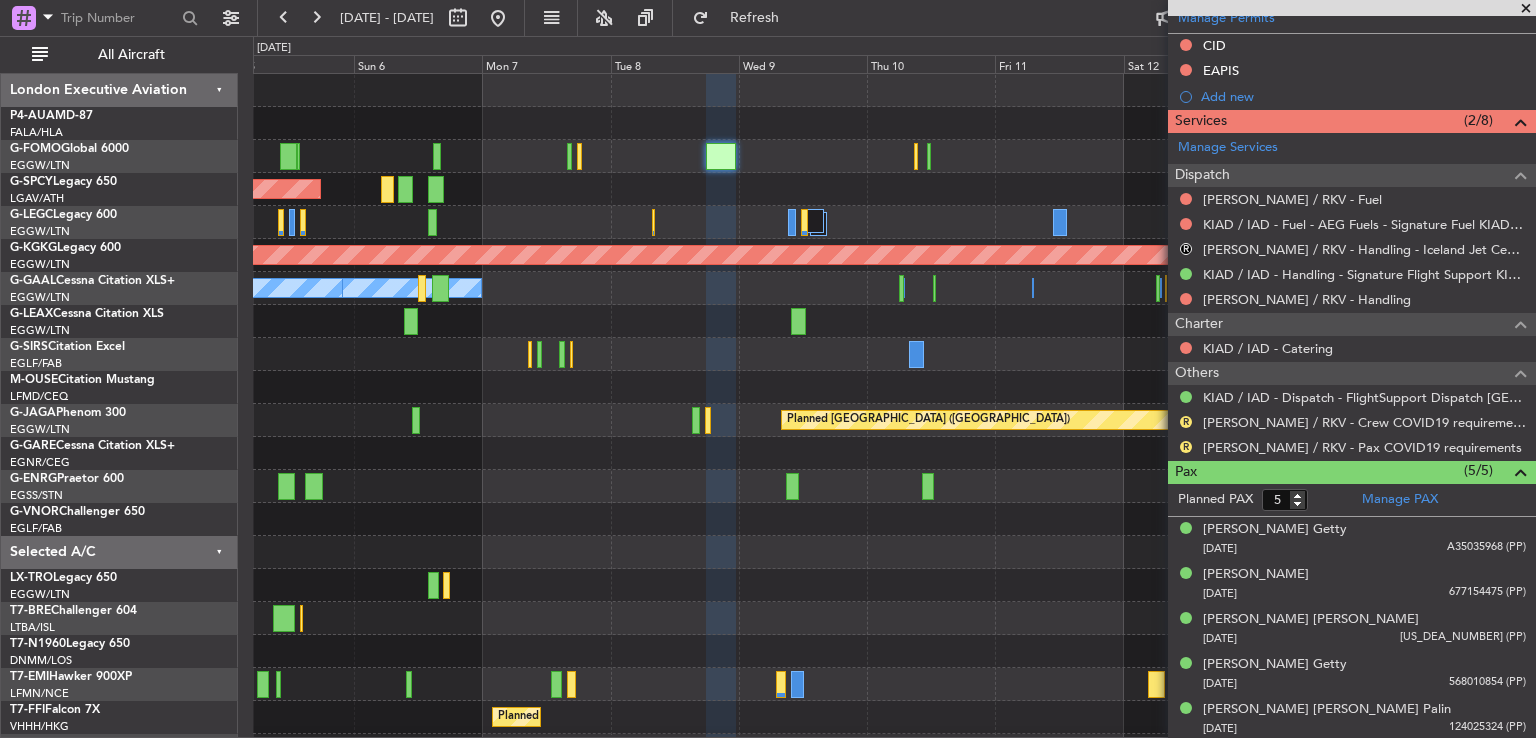 click on "Planned Maint Athens ([PERSON_NAME] Intl)
AOG Maint [GEOGRAPHIC_DATA] ([GEOGRAPHIC_DATA])
A/C Unavailable
A/C Unavailable
Owner
Owner [GEOGRAPHIC_DATA] ([GEOGRAPHIC_DATA])
A/C Unavailable
A/C Unavailable
Planned [GEOGRAPHIC_DATA]
Planned Maint [GEOGRAPHIC_DATA] ([GEOGRAPHIC_DATA])
[GEOGRAPHIC_DATA] ([GEOGRAPHIC_DATA])
AOG Maint [GEOGRAPHIC_DATA] ([GEOGRAPHIC_DATA])
Unplanned Maint [GEOGRAPHIC_DATA] ([GEOGRAPHIC_DATA])
Planned Maint [GEOGRAPHIC_DATA] ([GEOGRAPHIC_DATA])" 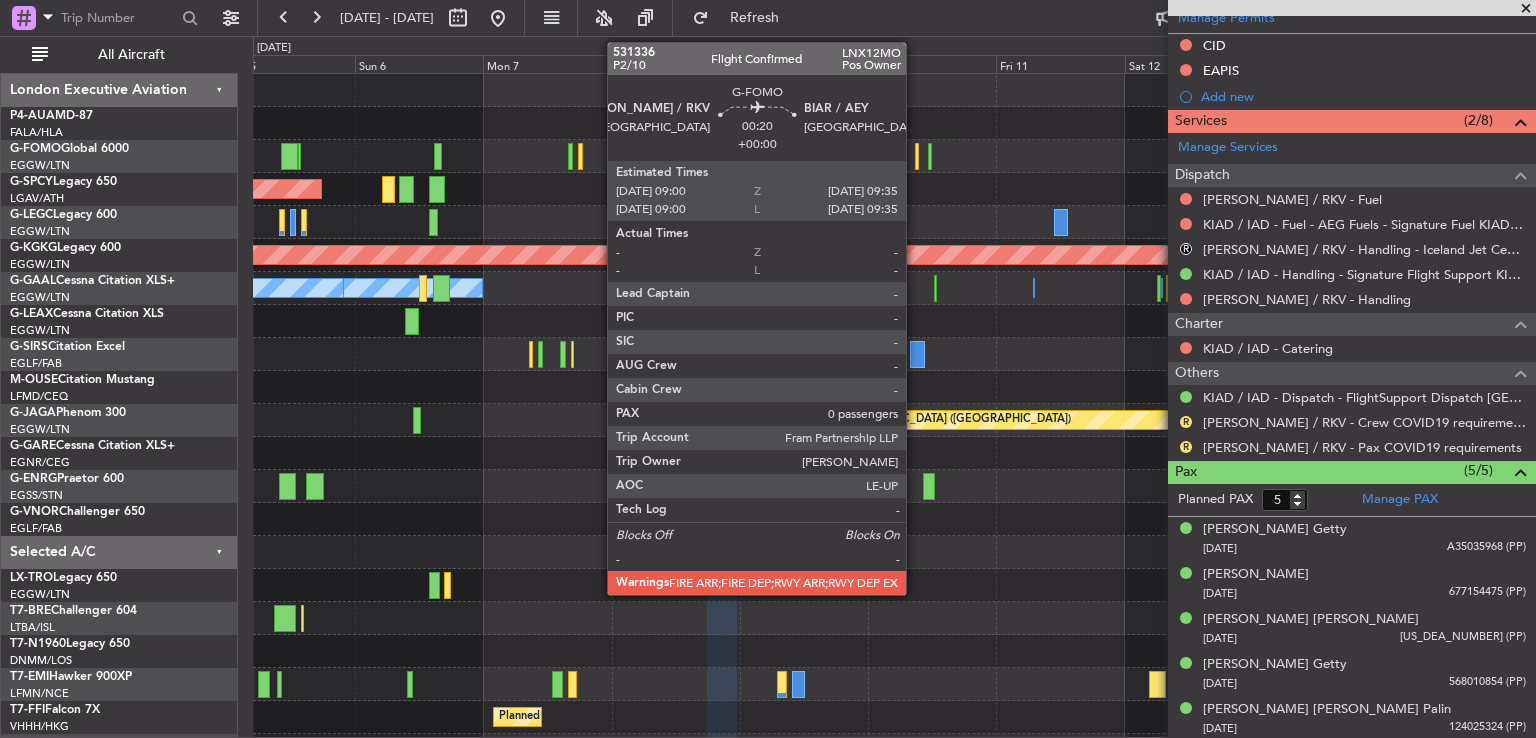 click 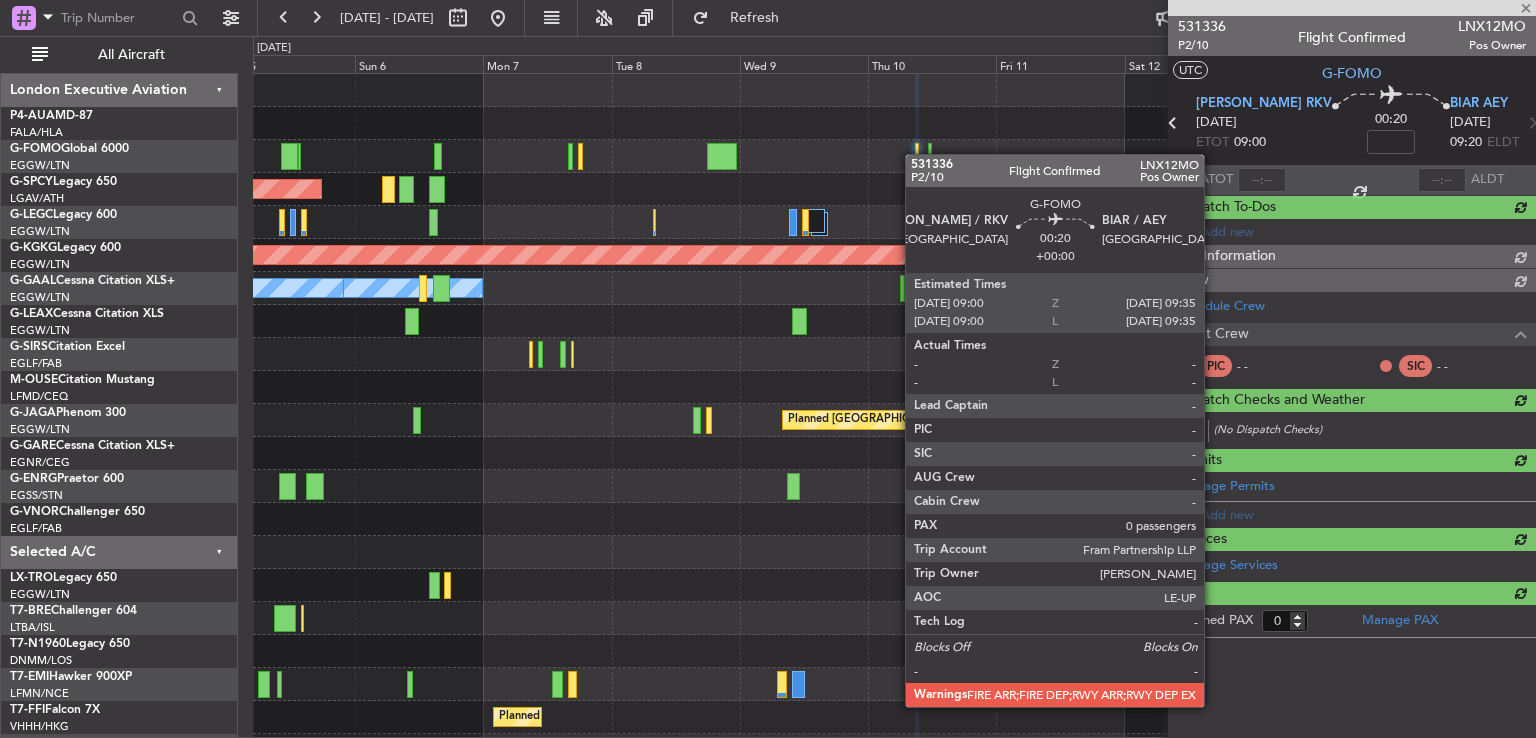 scroll, scrollTop: 0, scrollLeft: 0, axis: both 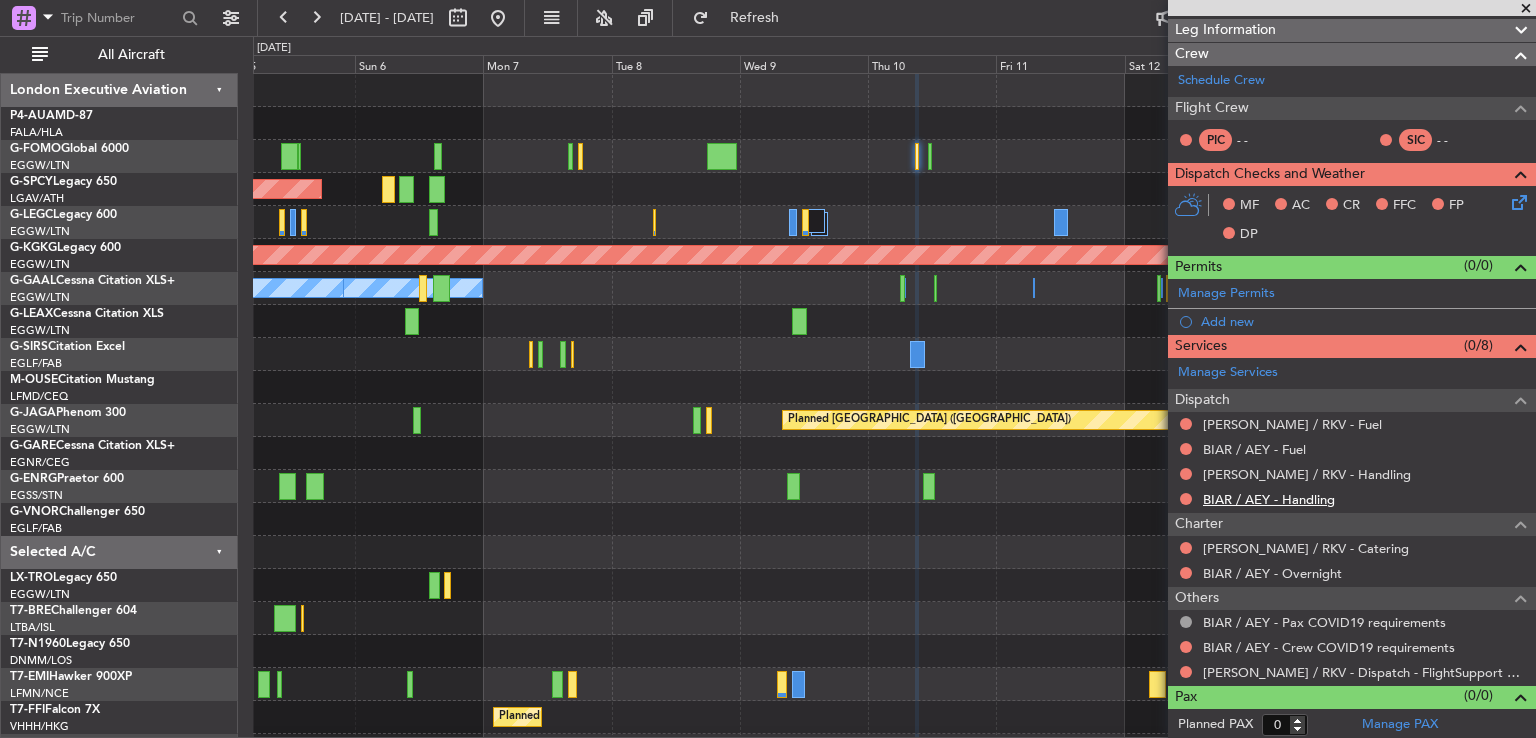 click on "BIAR / AEY - Handling" at bounding box center [1269, 499] 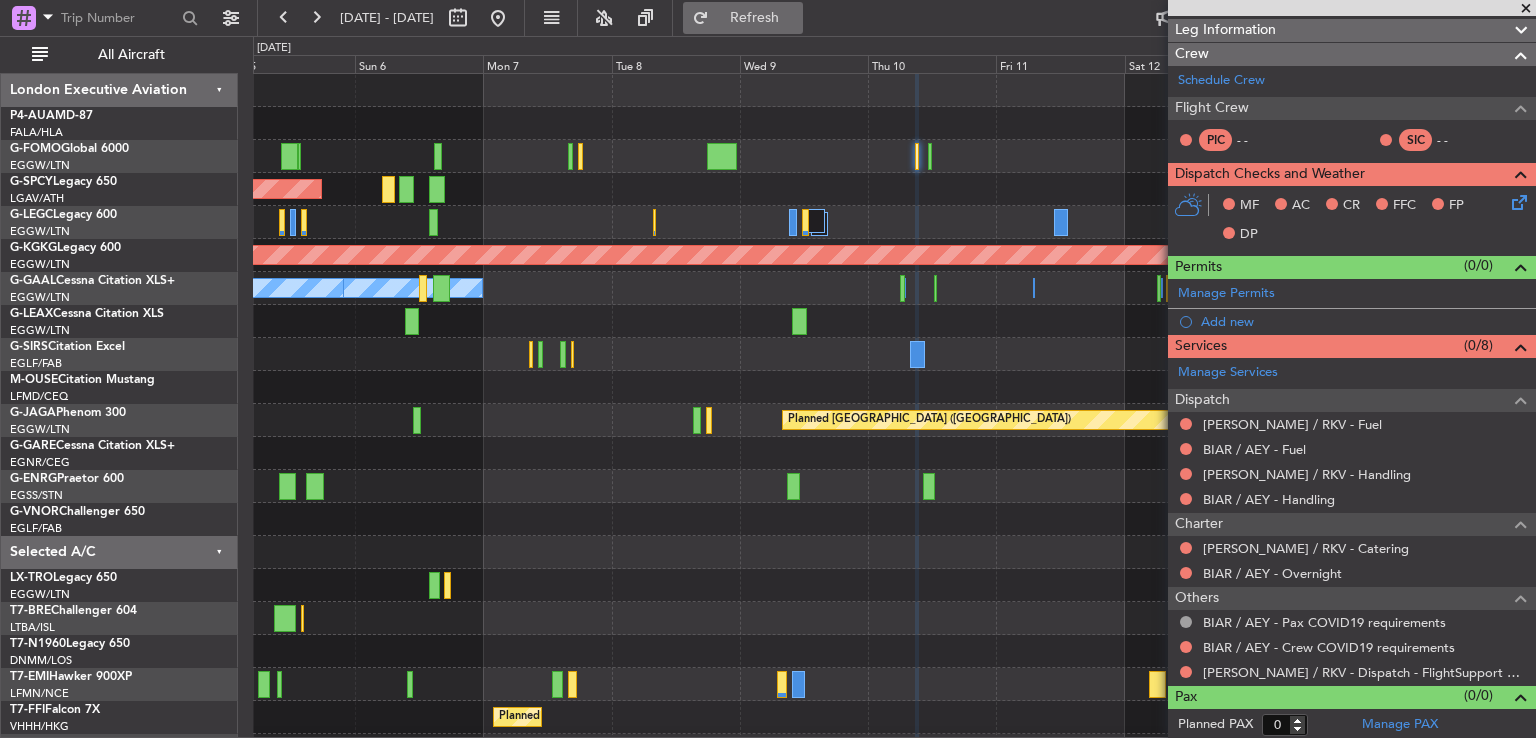 click on "Refresh" 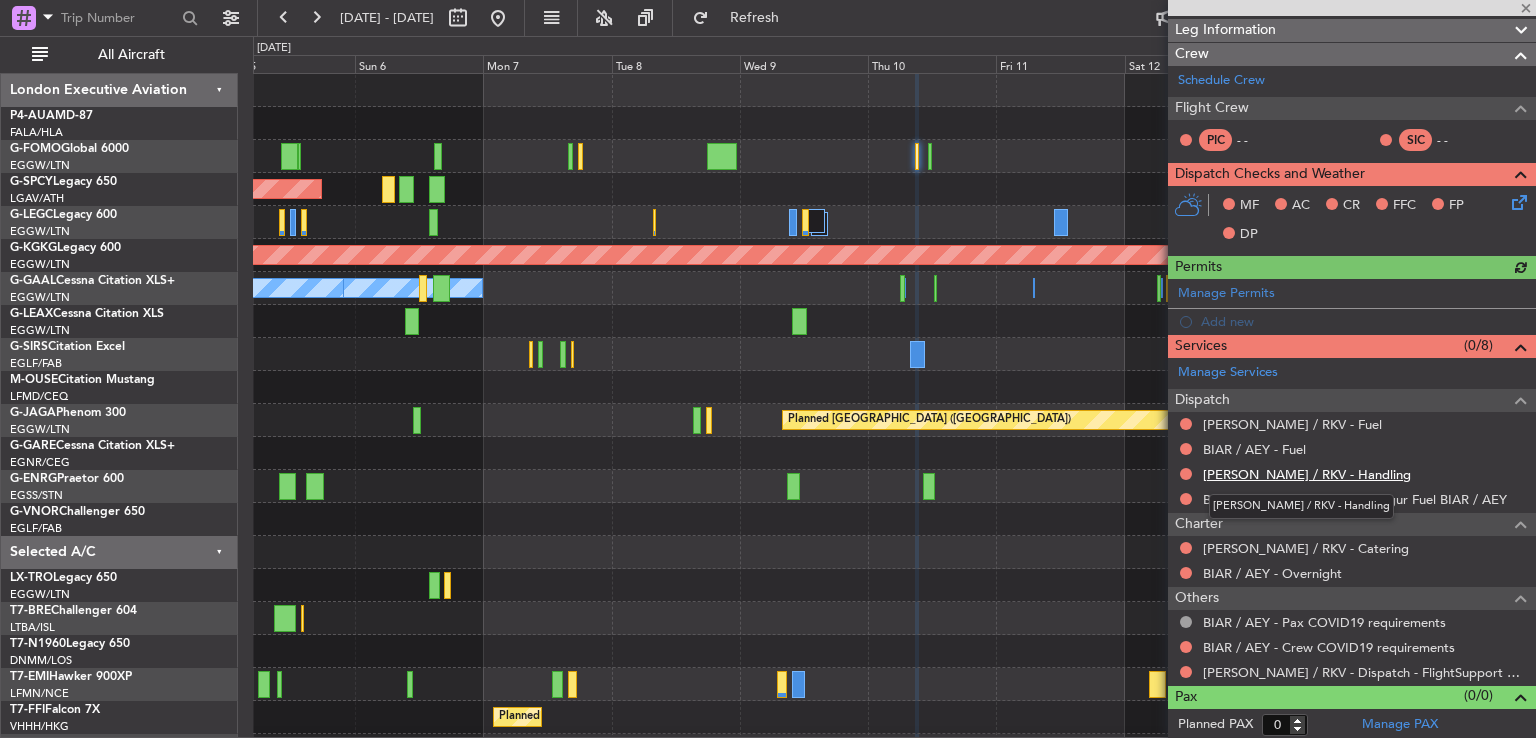 click on "[PERSON_NAME] / RKV - Handling" at bounding box center (1307, 474) 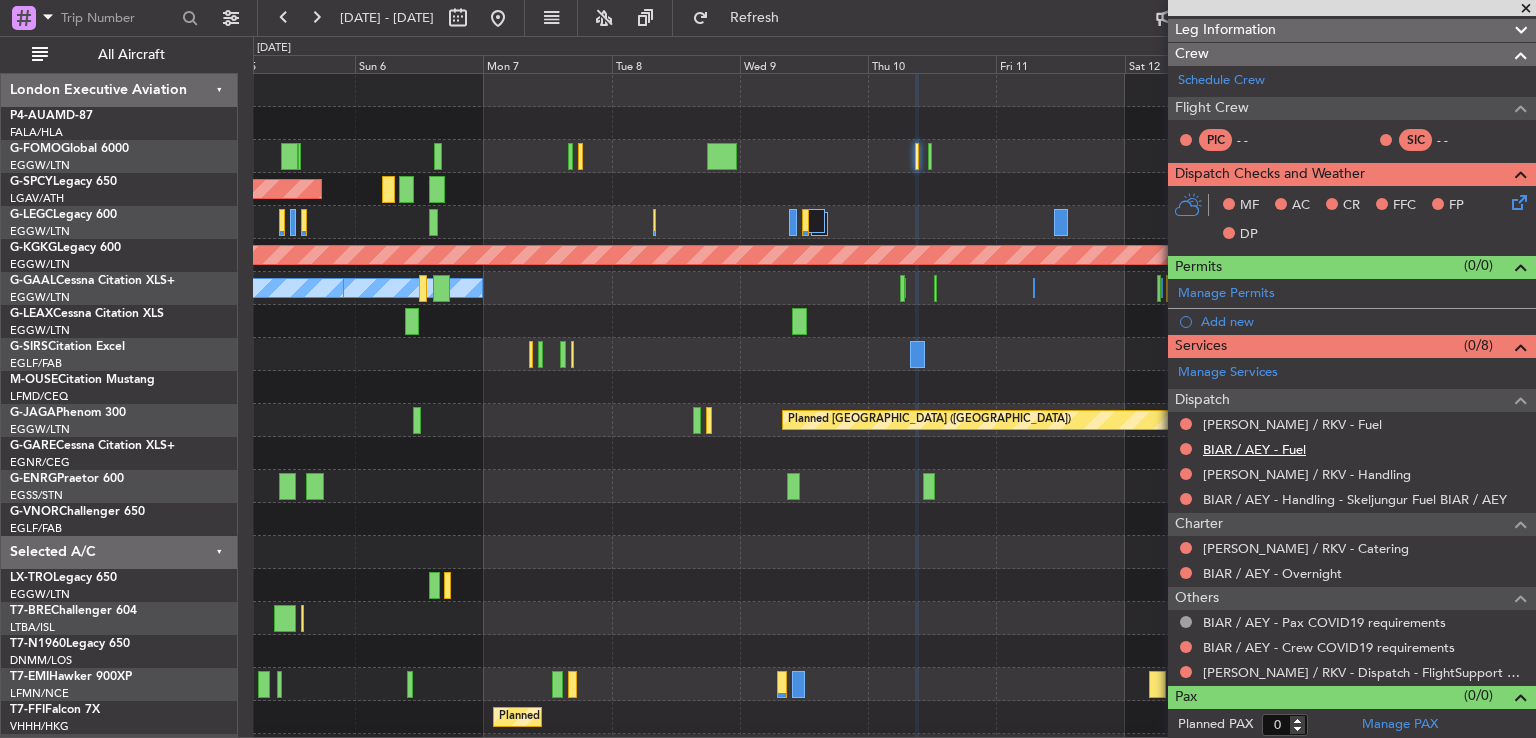 click on "BIAR / AEY - Fuel" at bounding box center [1254, 449] 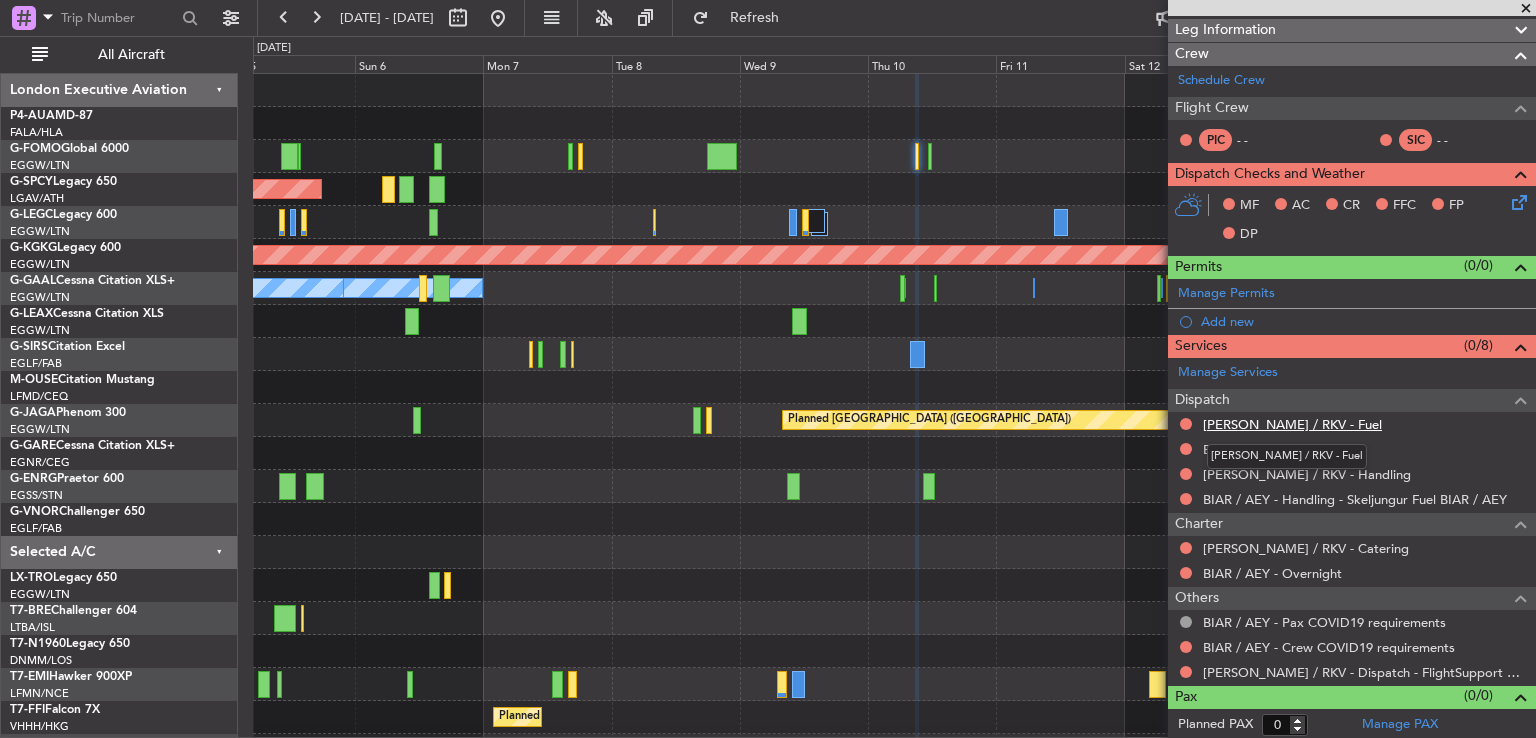 click on "[PERSON_NAME] / RKV - Fuel" at bounding box center (1292, 424) 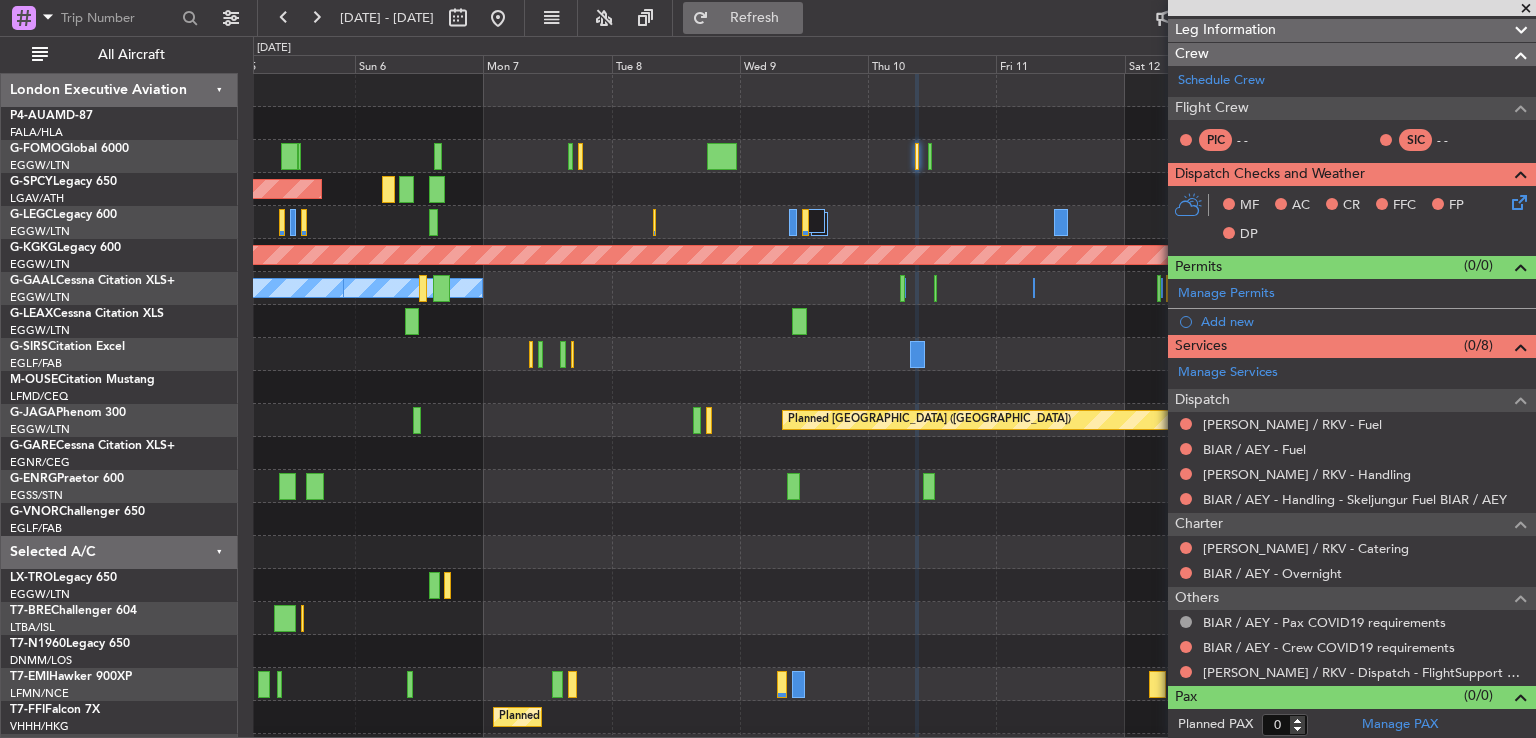 click on "Refresh" 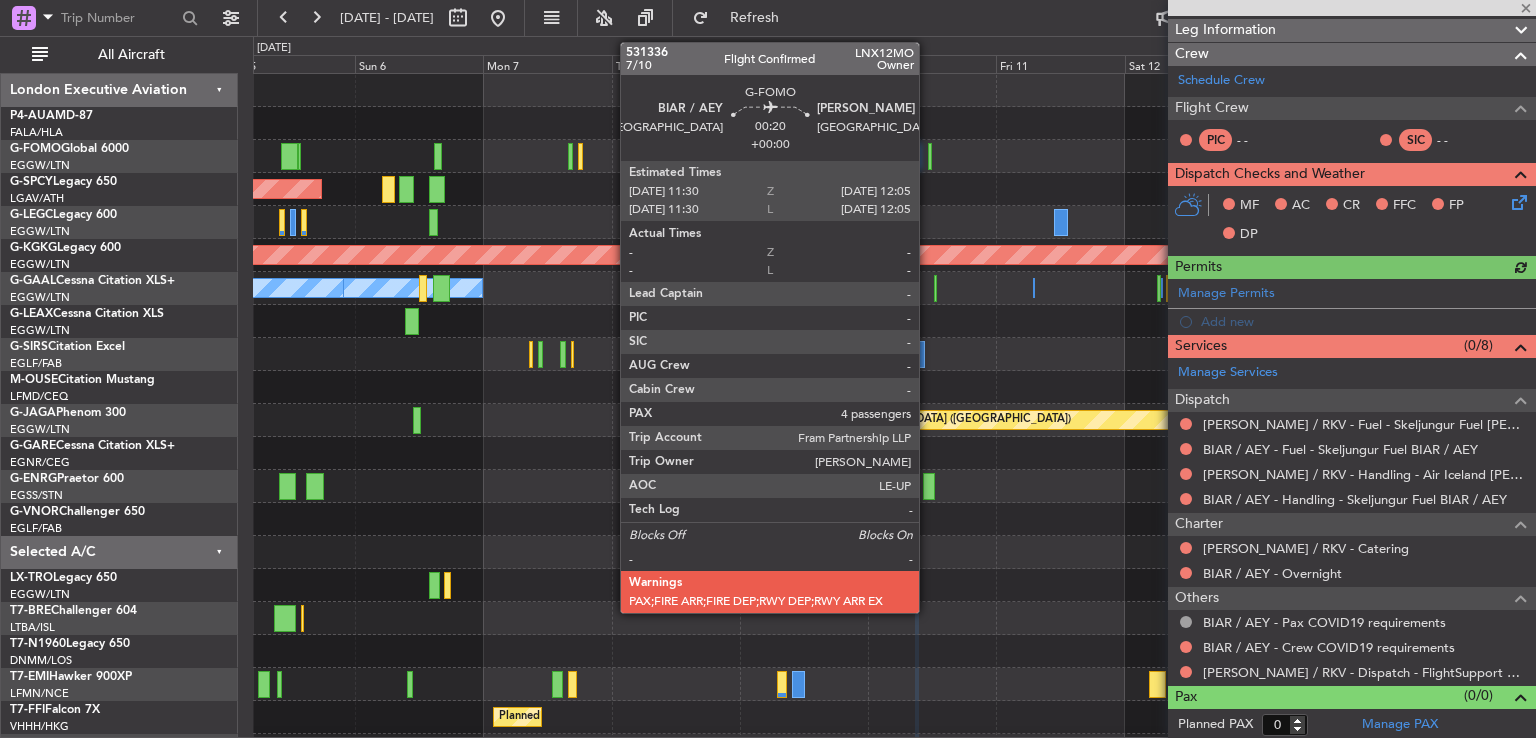 click 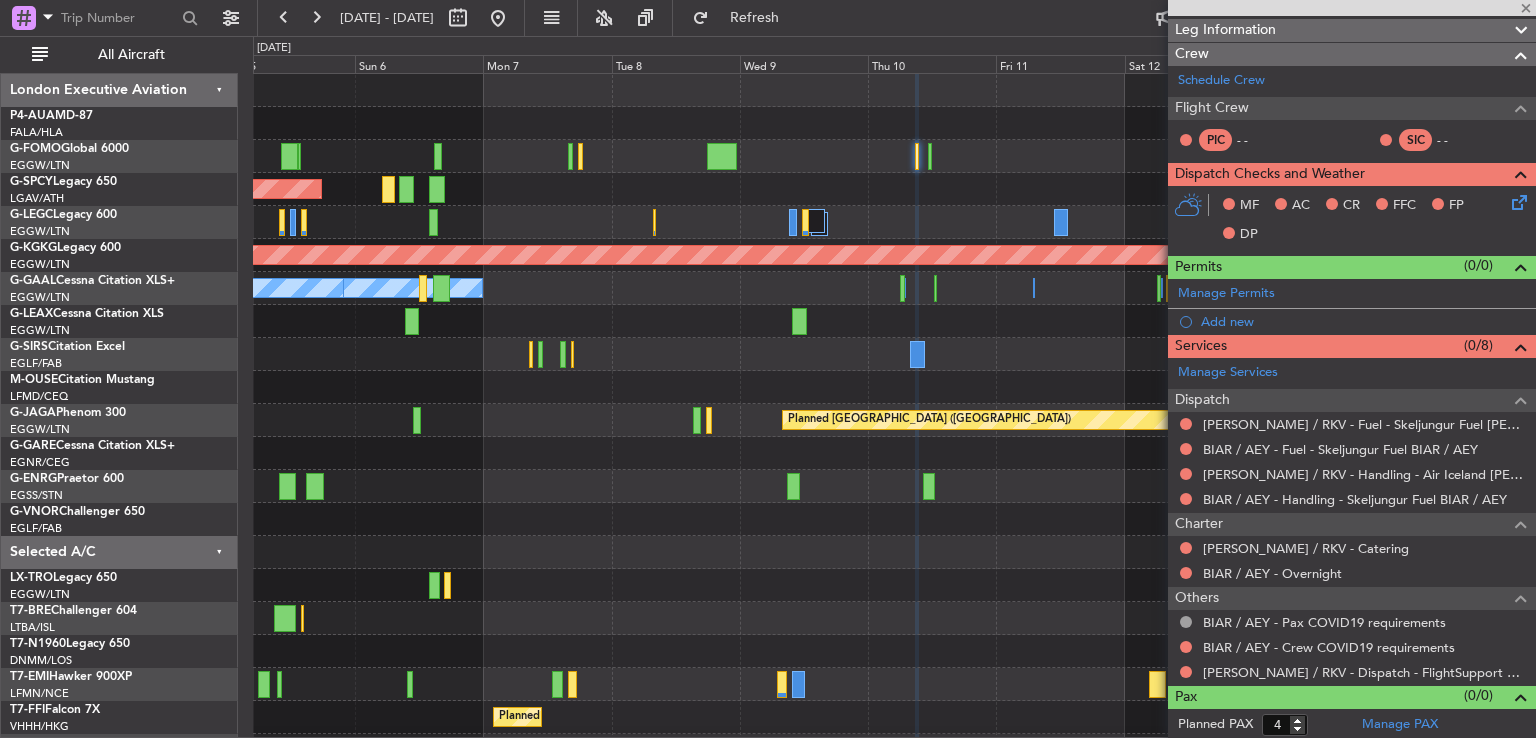 scroll, scrollTop: 0, scrollLeft: 0, axis: both 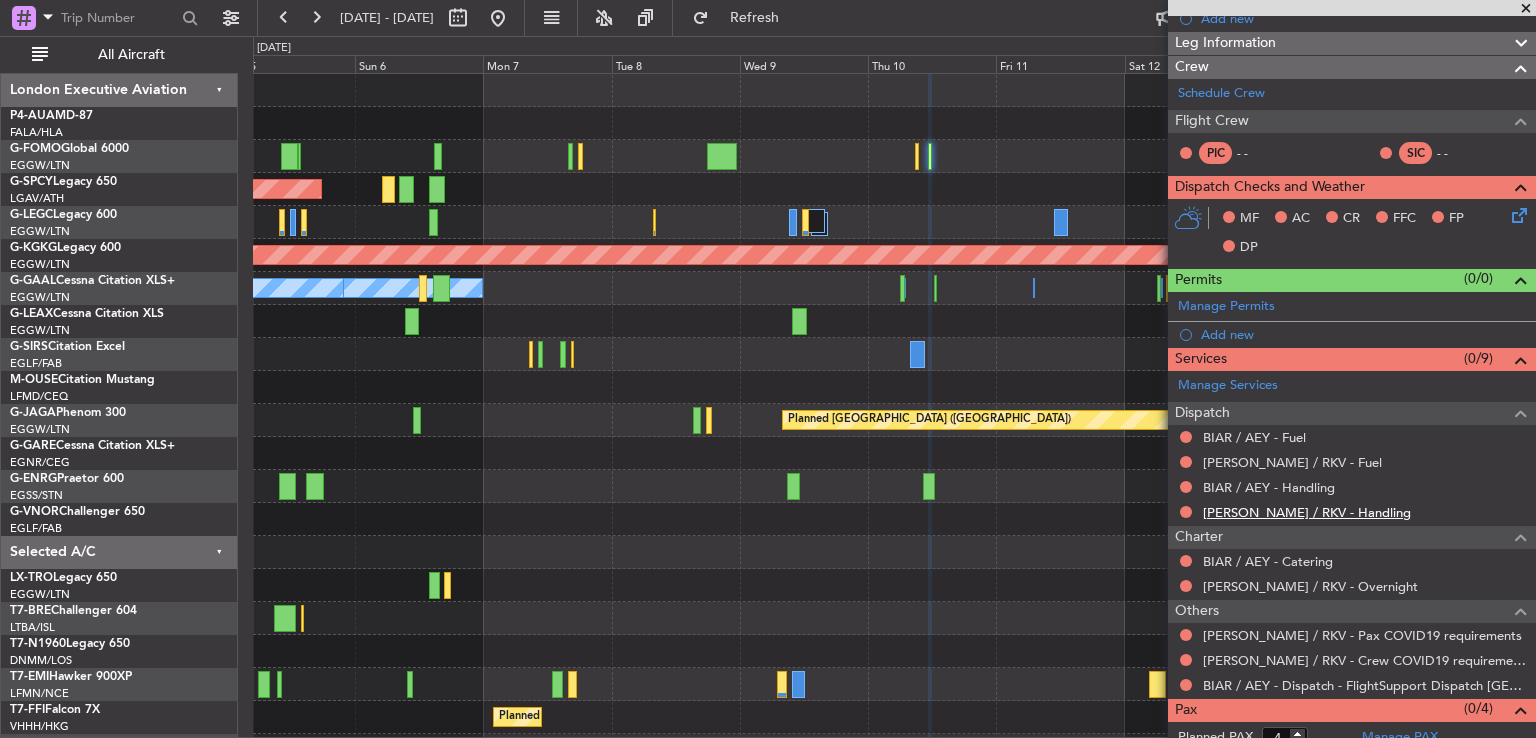 click on "[PERSON_NAME] / RKV - Handling" at bounding box center (1307, 512) 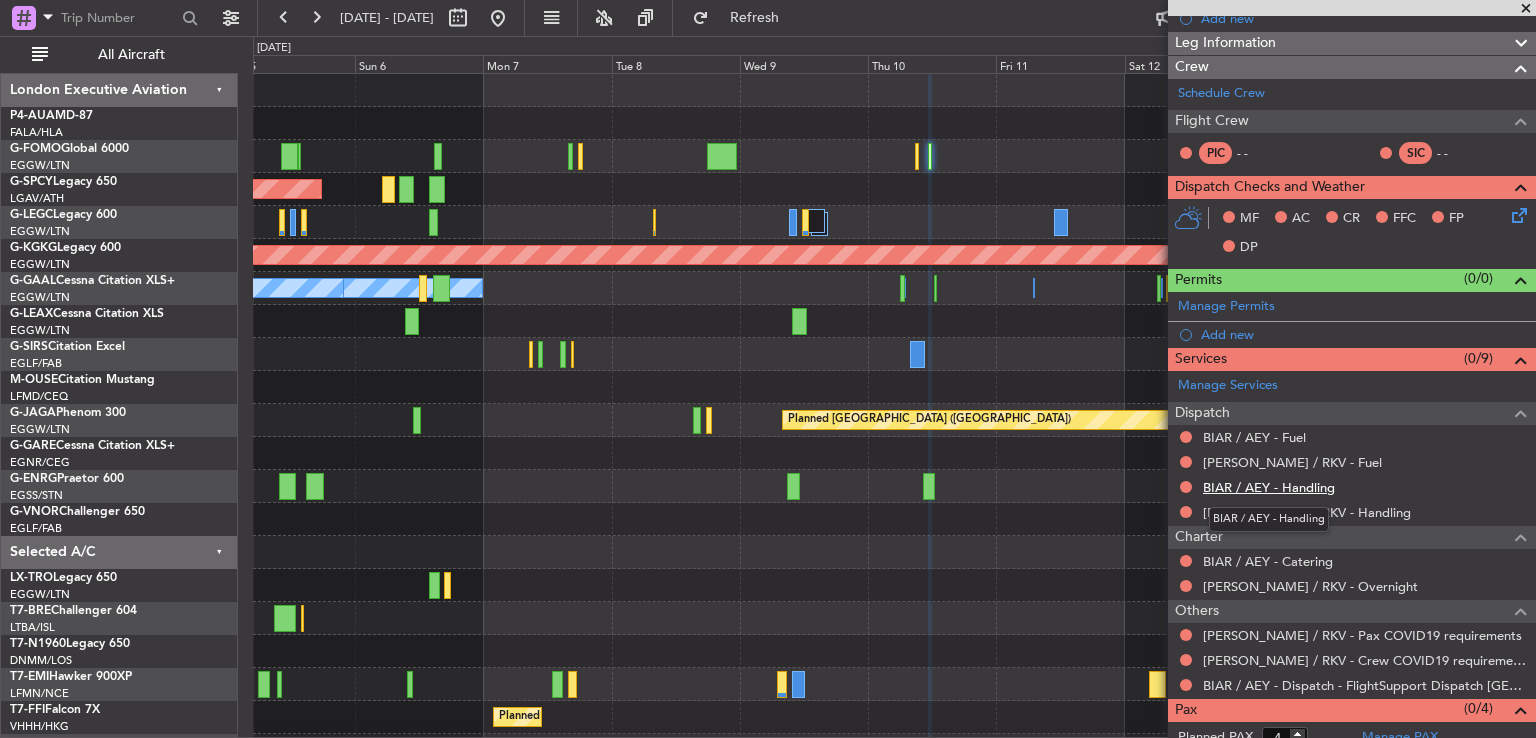 click on "BIAR / AEY - Handling" at bounding box center (1269, 487) 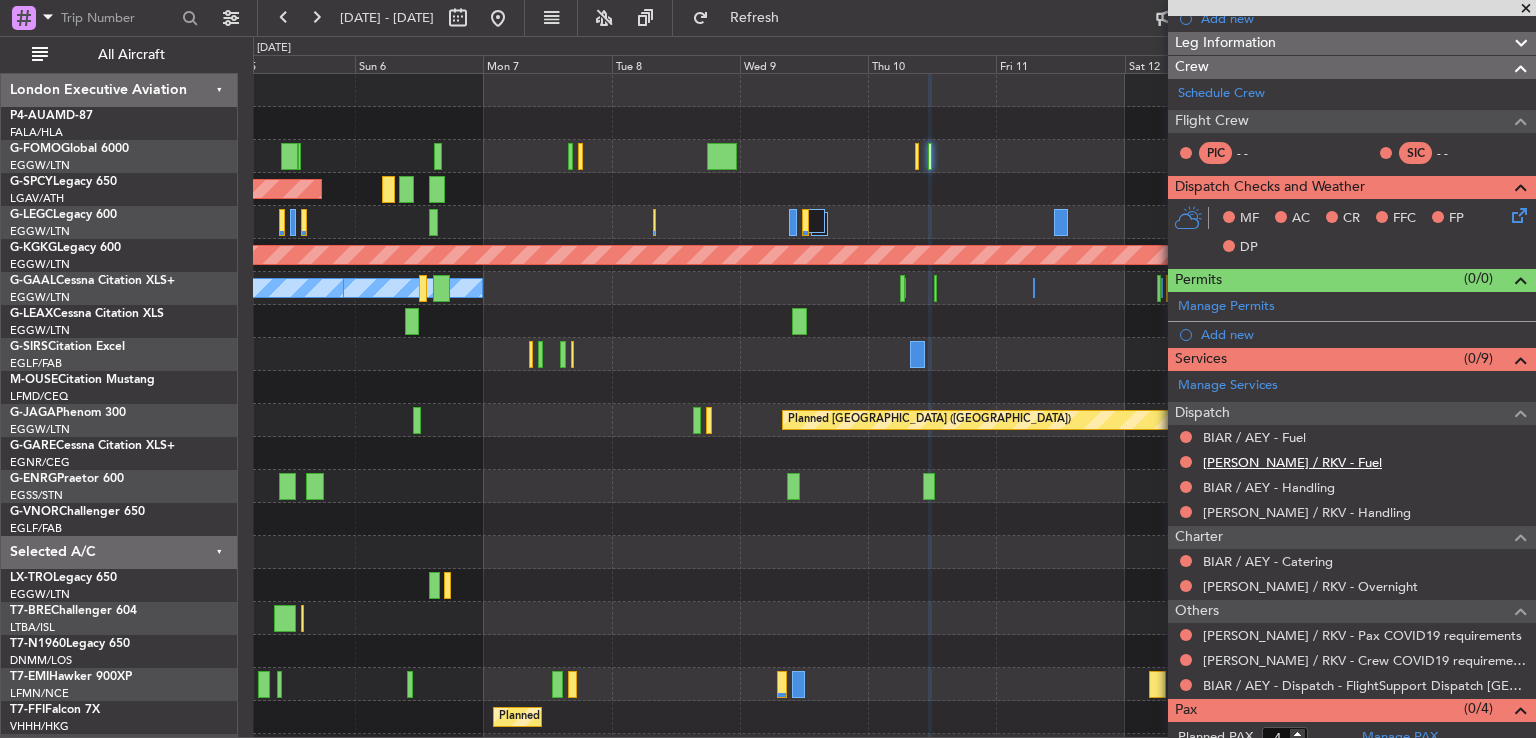 click on "[PERSON_NAME] / RKV - Fuel" at bounding box center [1292, 462] 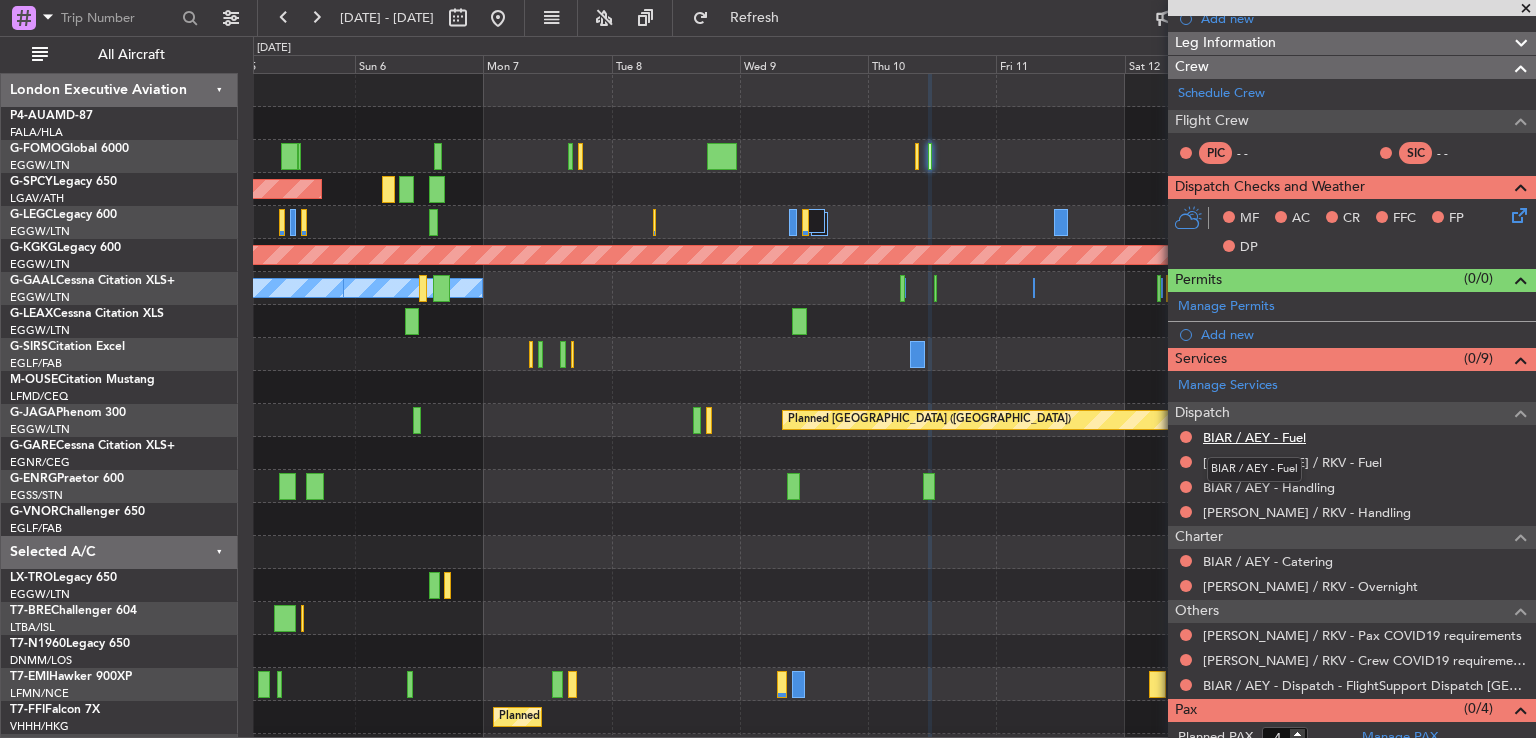 click on "BIAR / AEY - Fuel" at bounding box center (1254, 437) 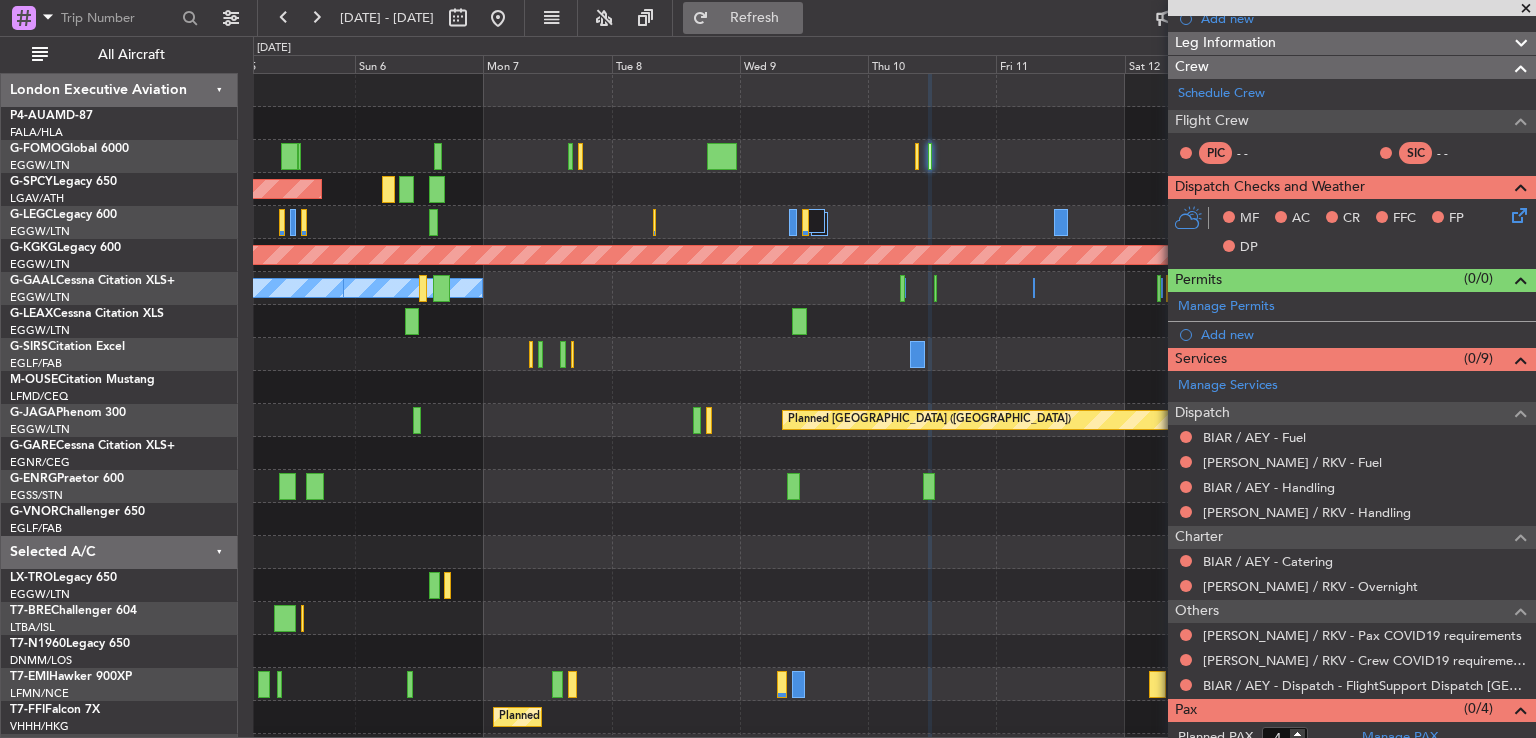 click on "Refresh" 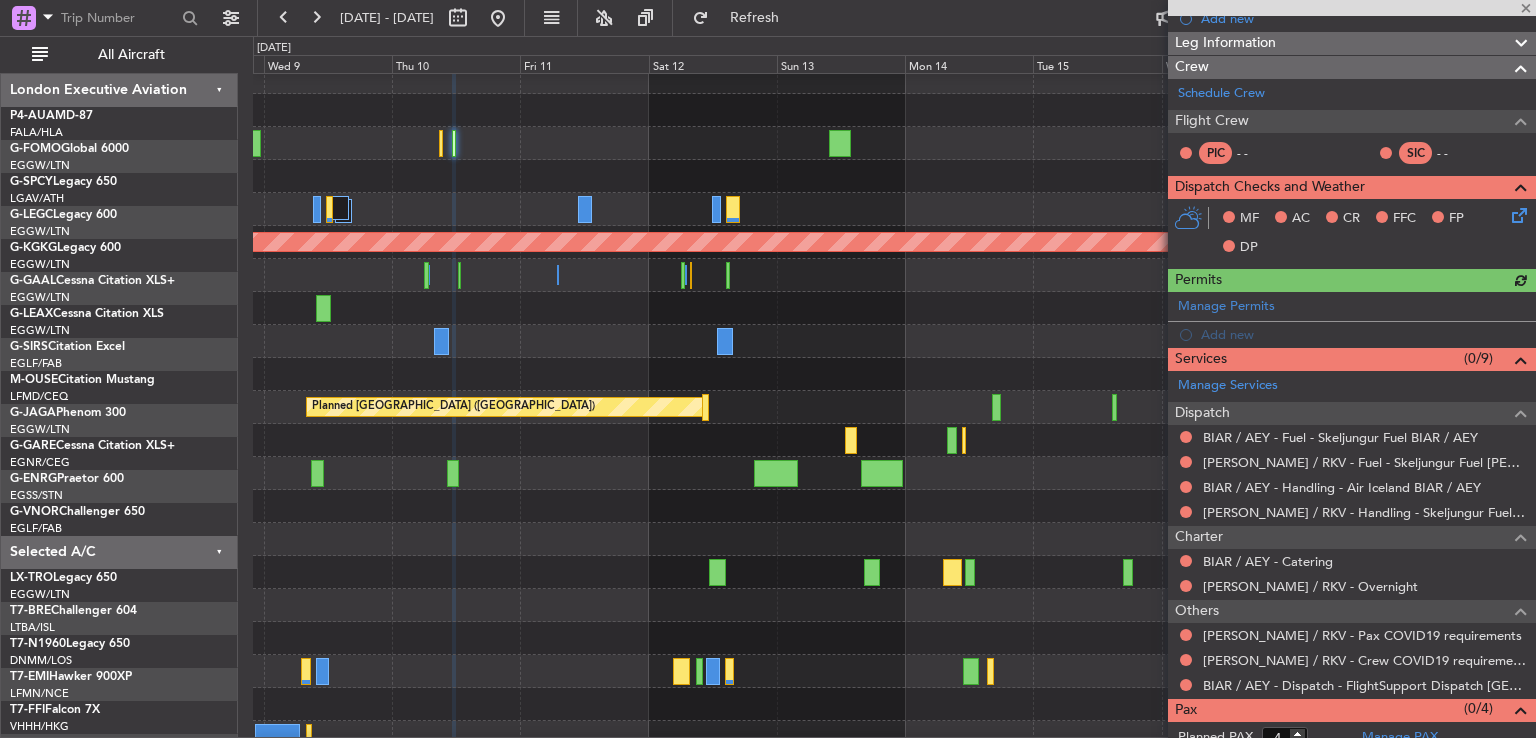 scroll, scrollTop: 10, scrollLeft: 0, axis: vertical 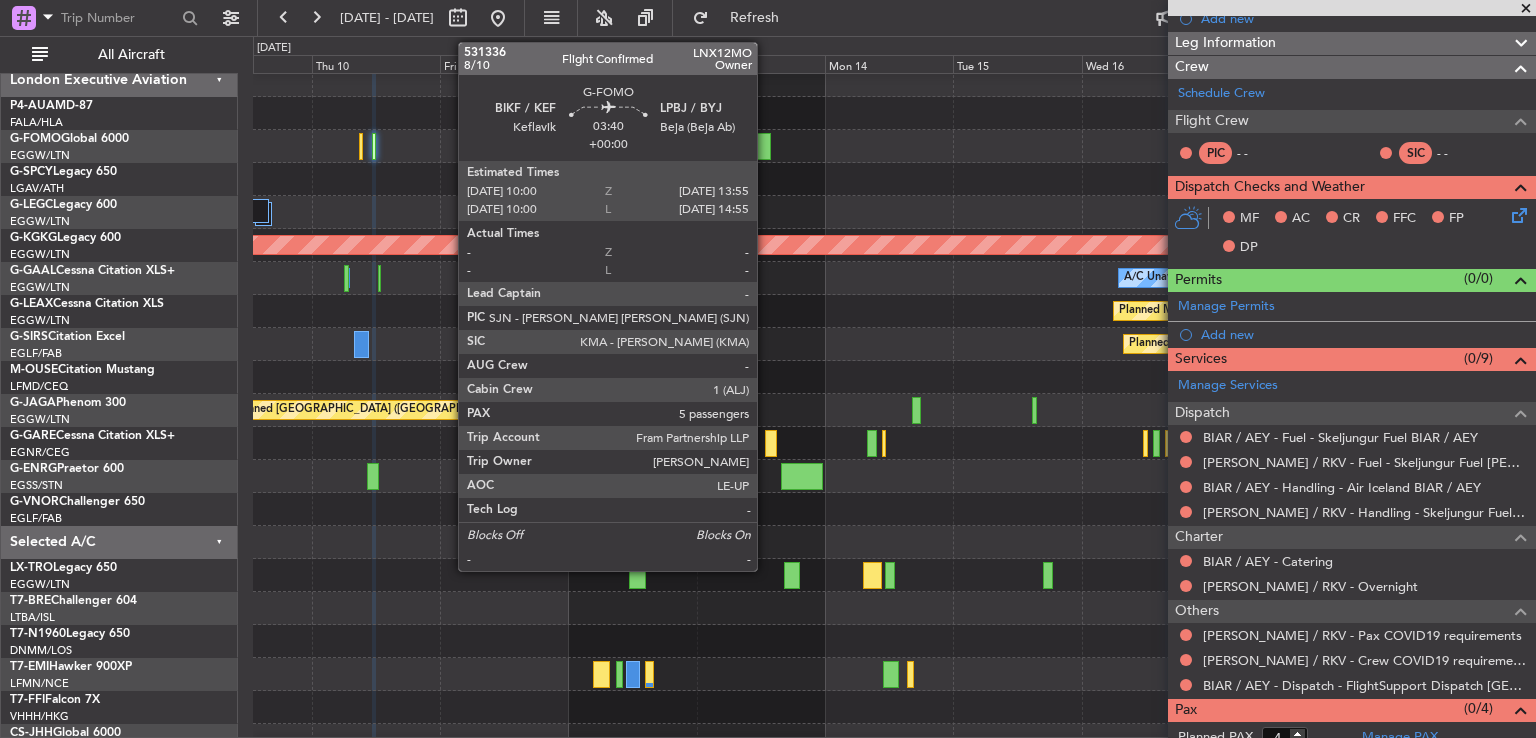 click 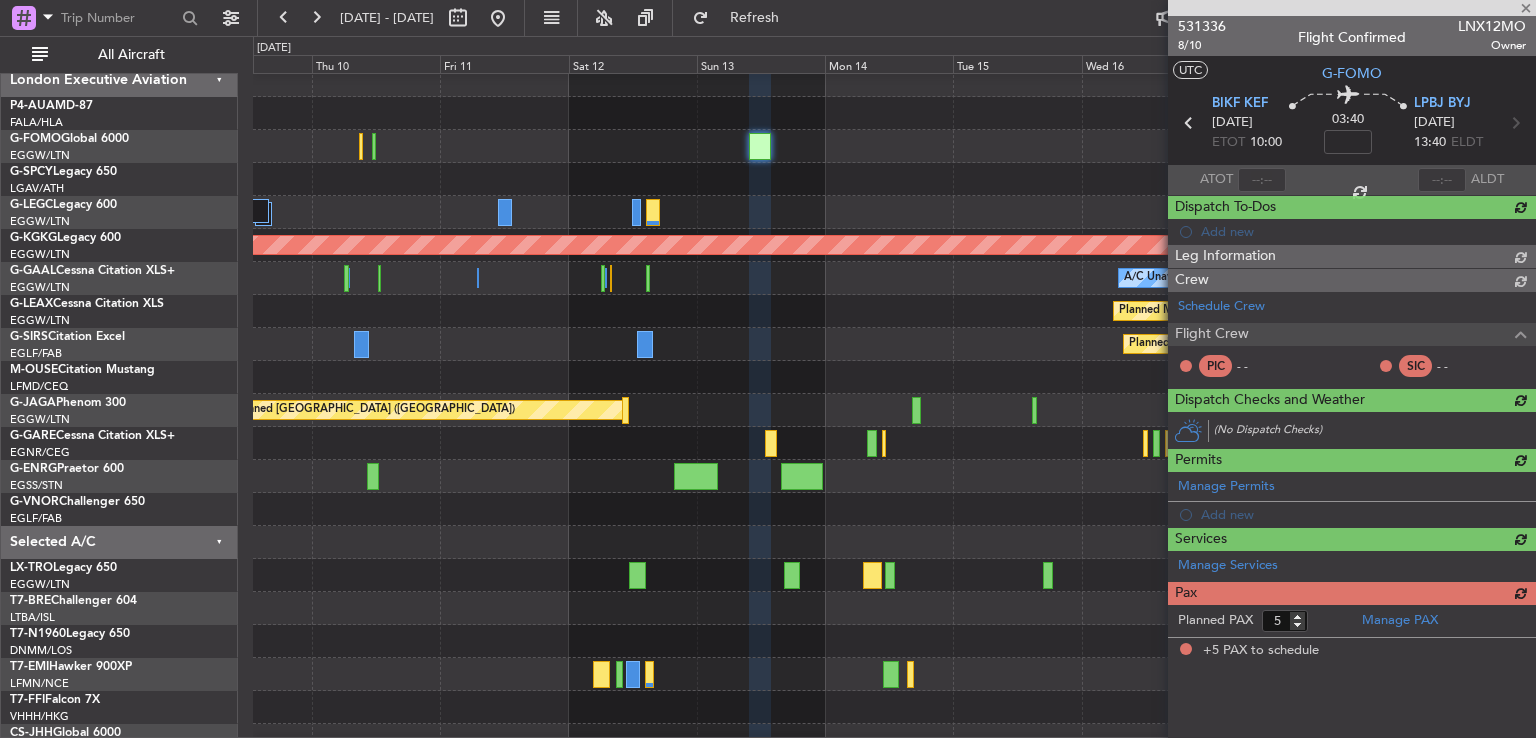 scroll, scrollTop: 0, scrollLeft: 0, axis: both 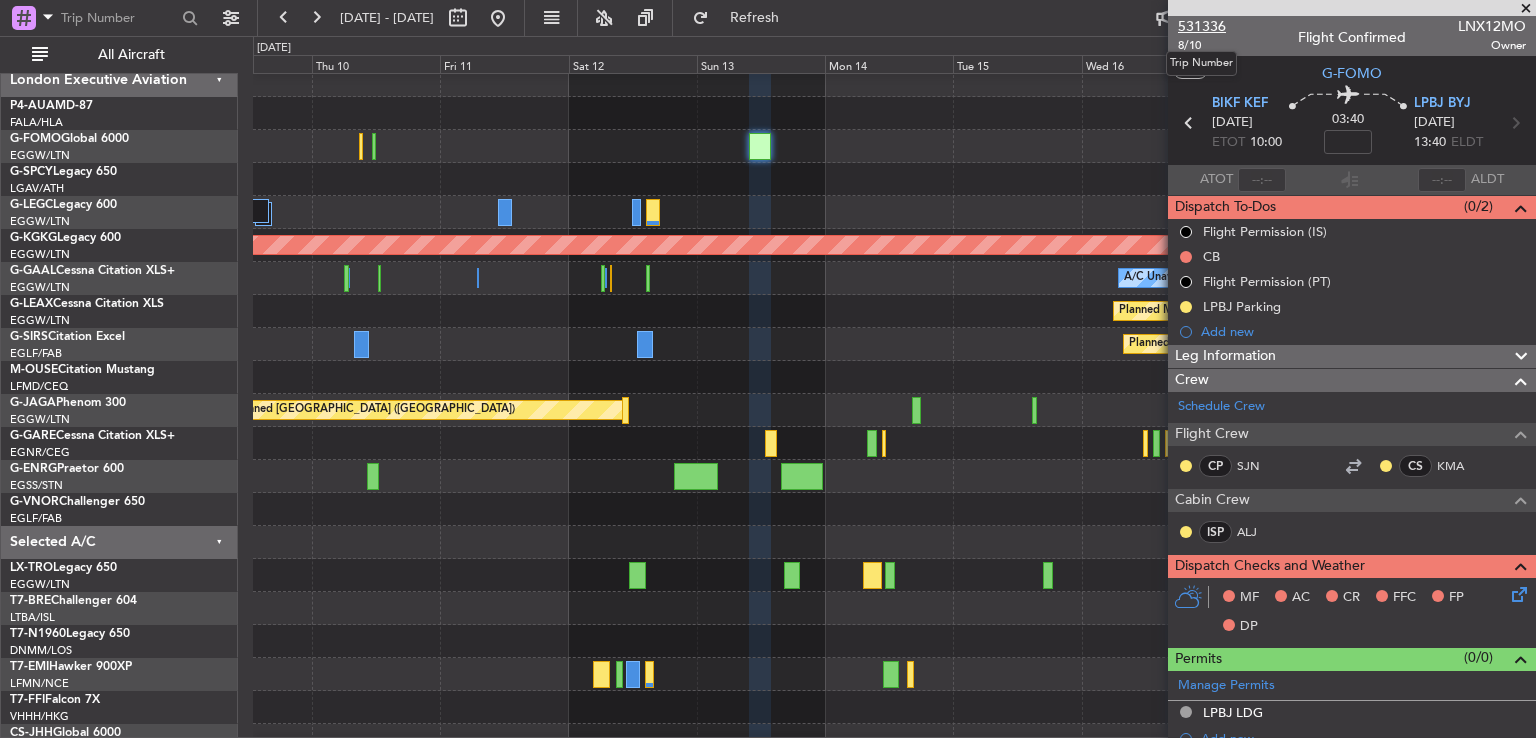 click on "531336" at bounding box center [1202, 26] 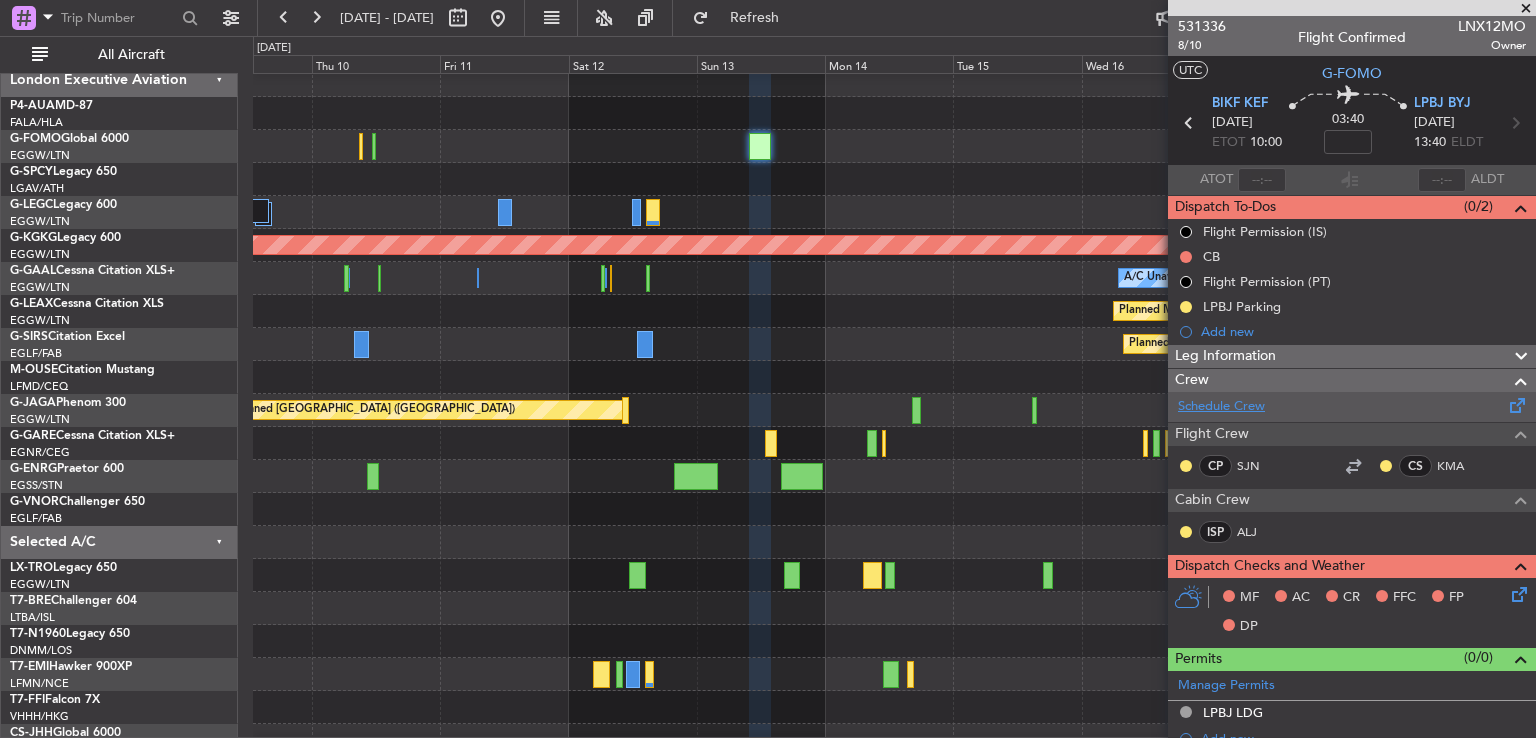 click on "Schedule Crew" 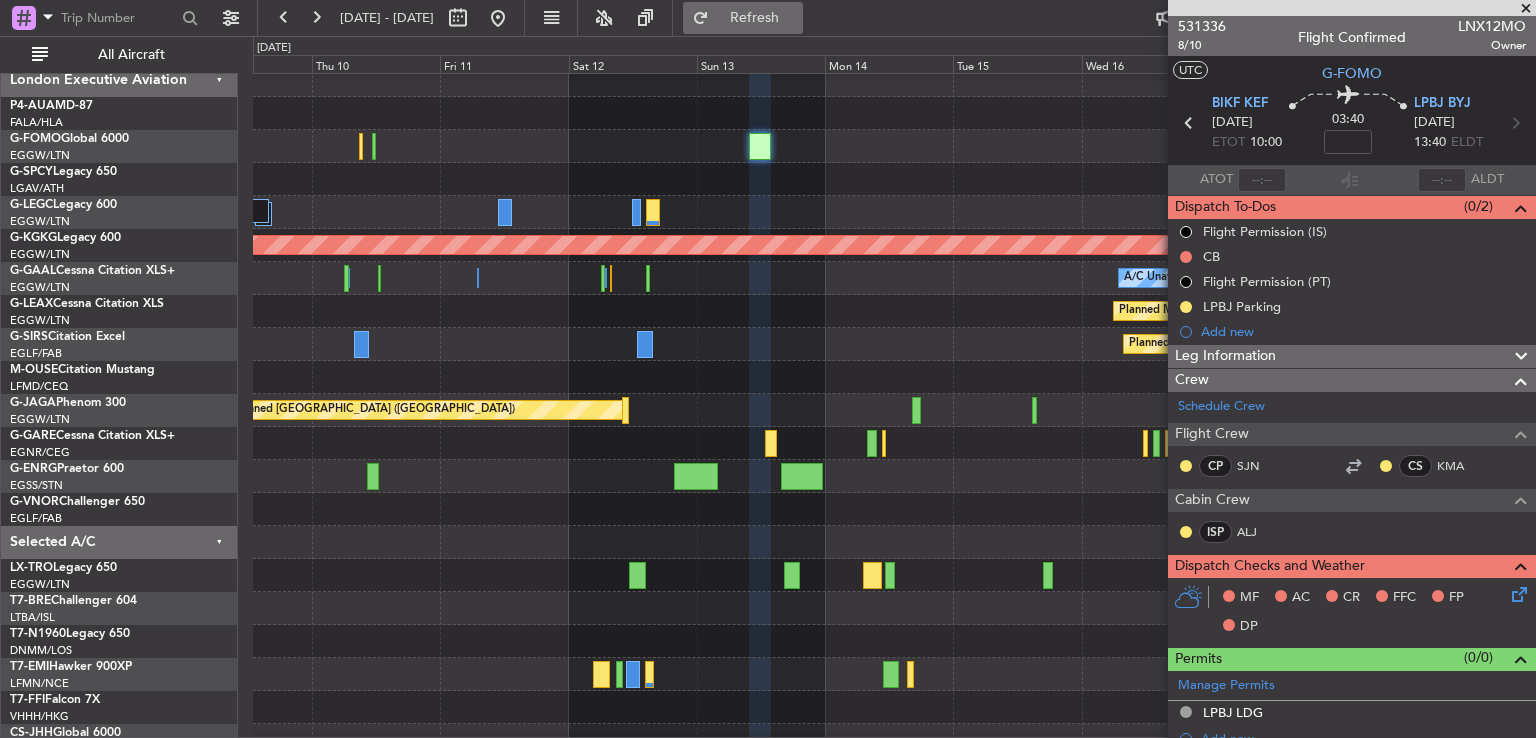 click on "Refresh" 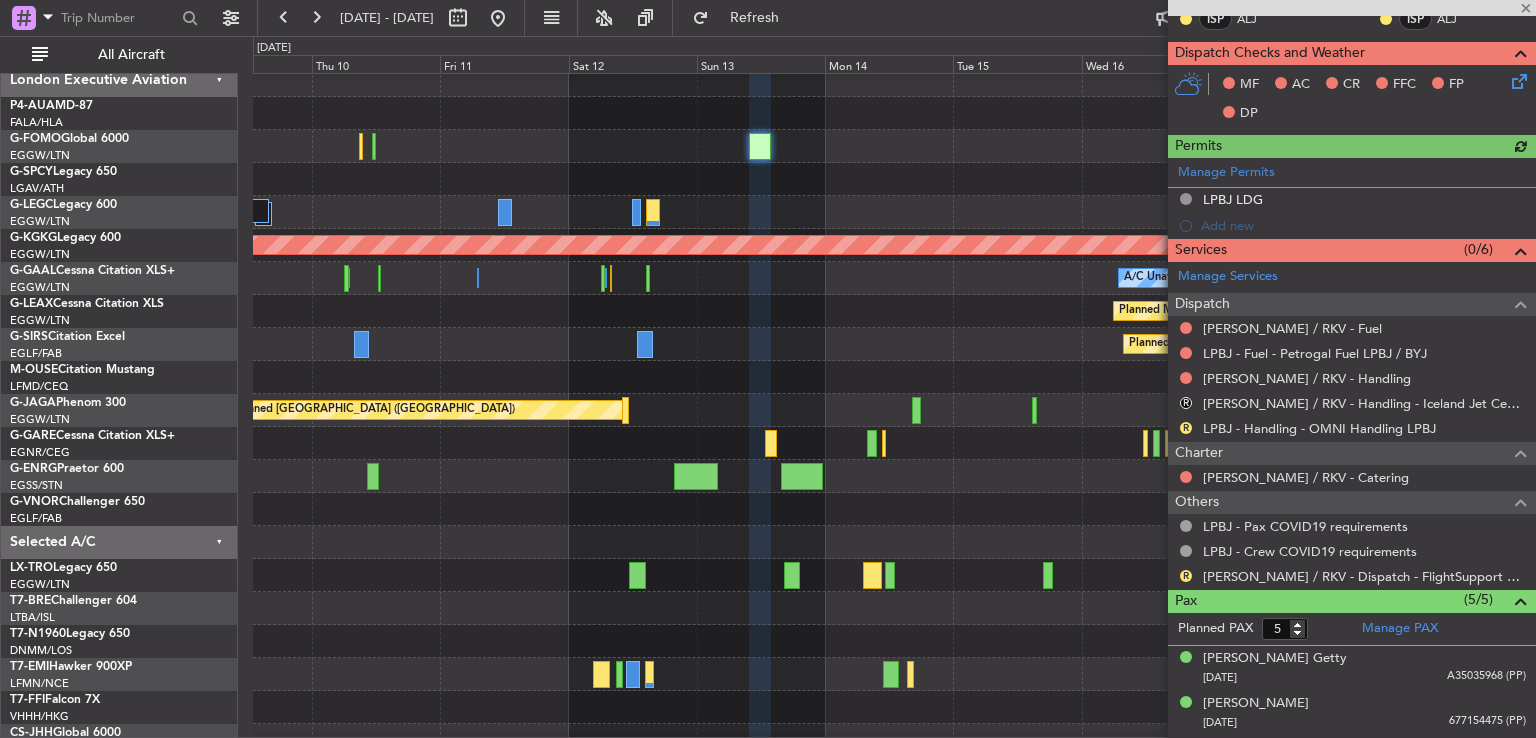 scroll, scrollTop: 582, scrollLeft: 0, axis: vertical 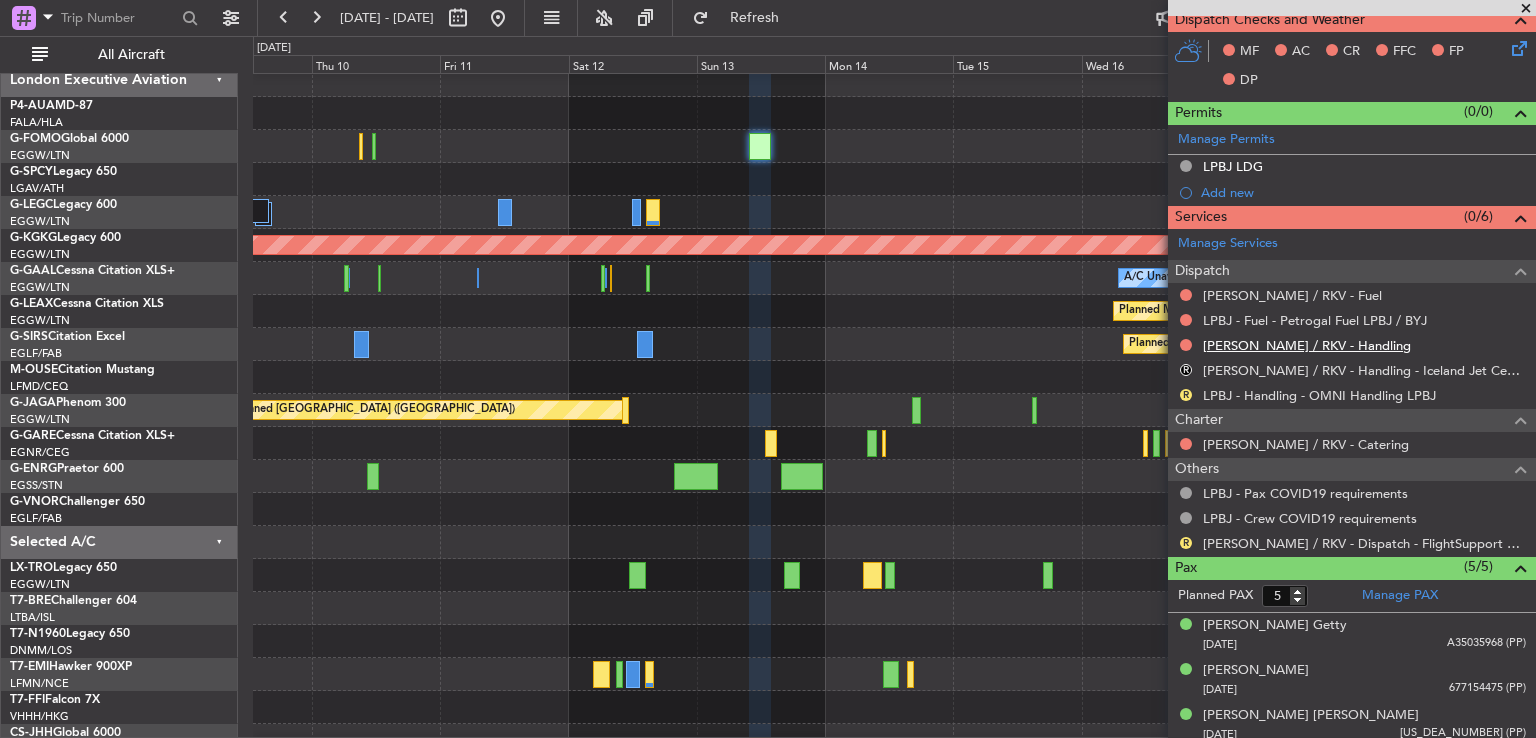 click on "[PERSON_NAME] / RKV - Handling" at bounding box center [1307, 345] 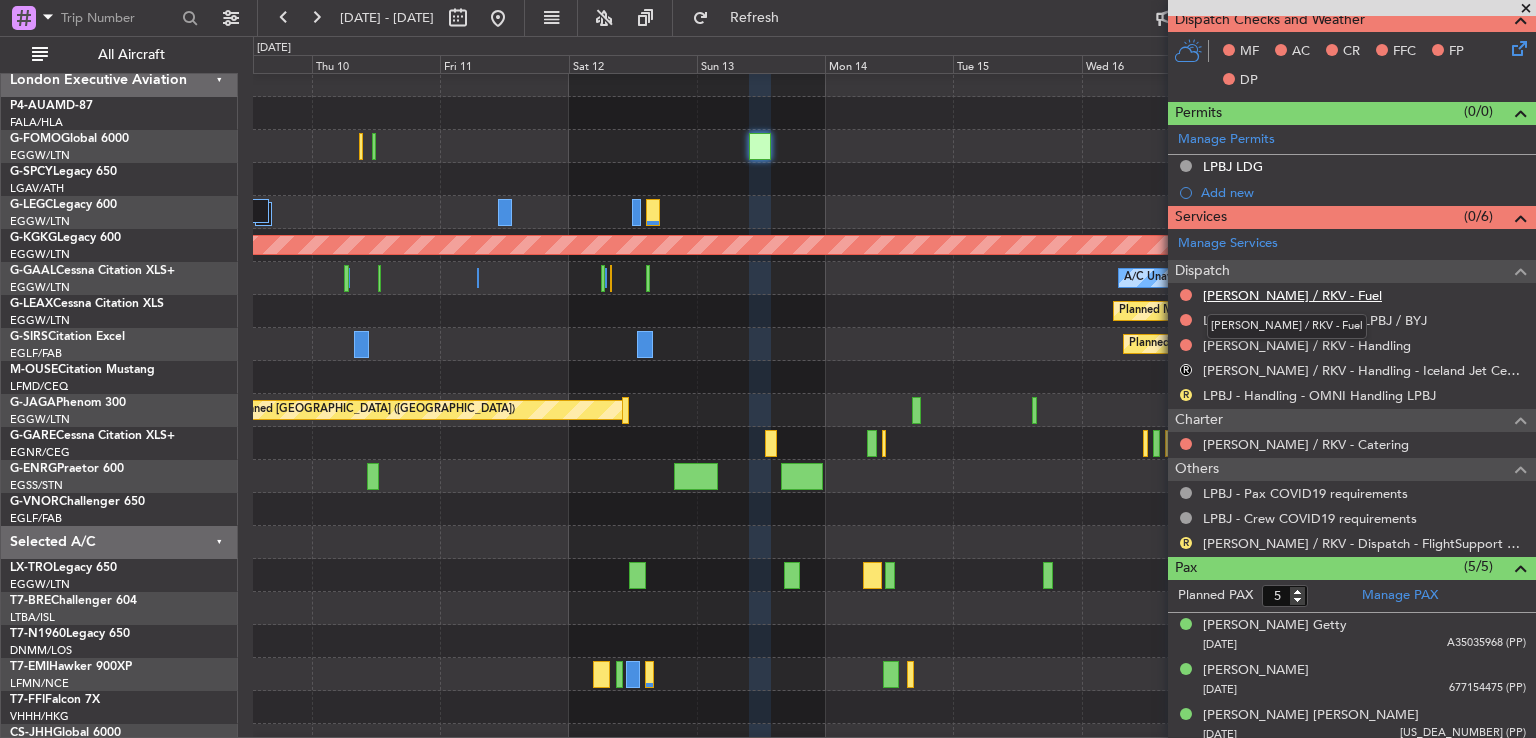 click on "[PERSON_NAME] / RKV - Fuel" at bounding box center [1292, 295] 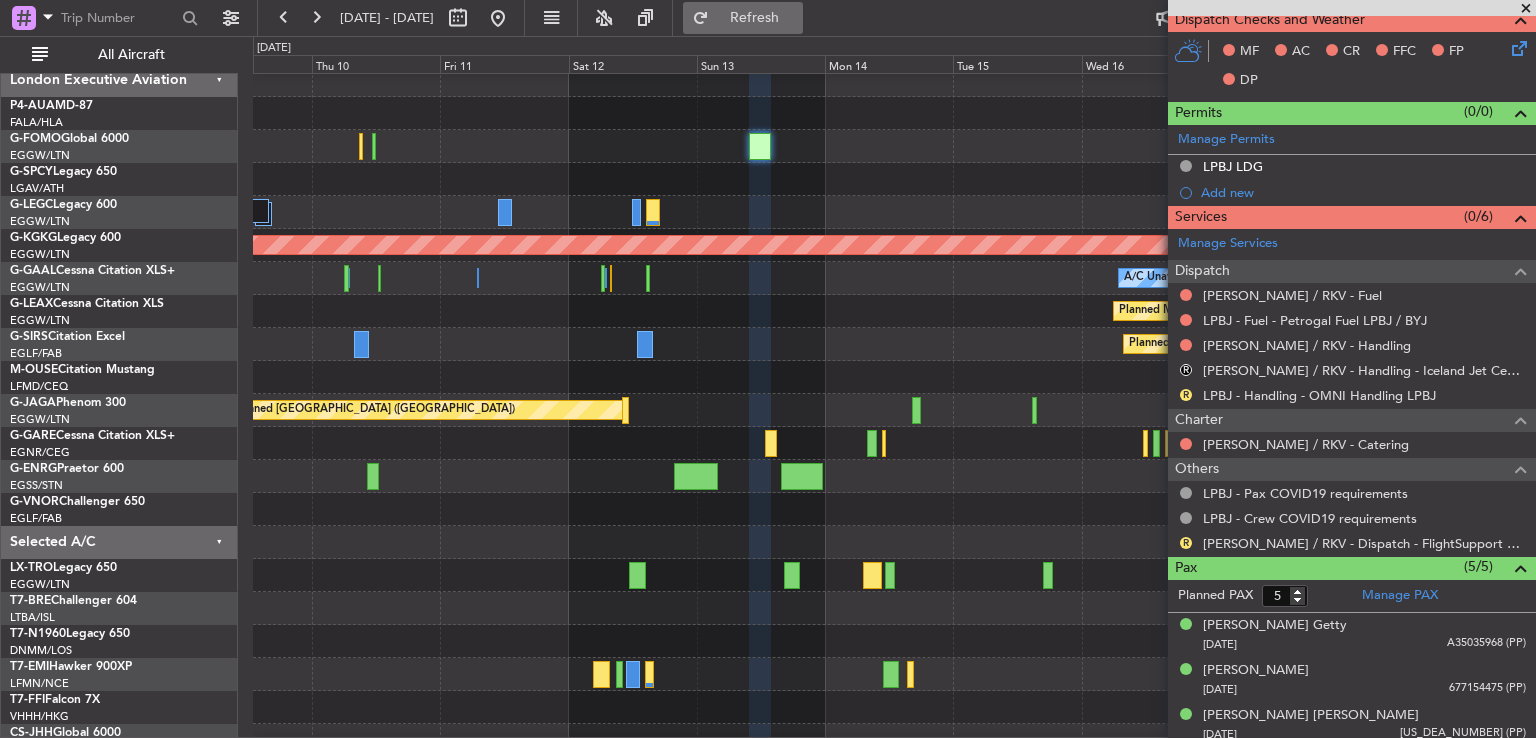 click on "Refresh" 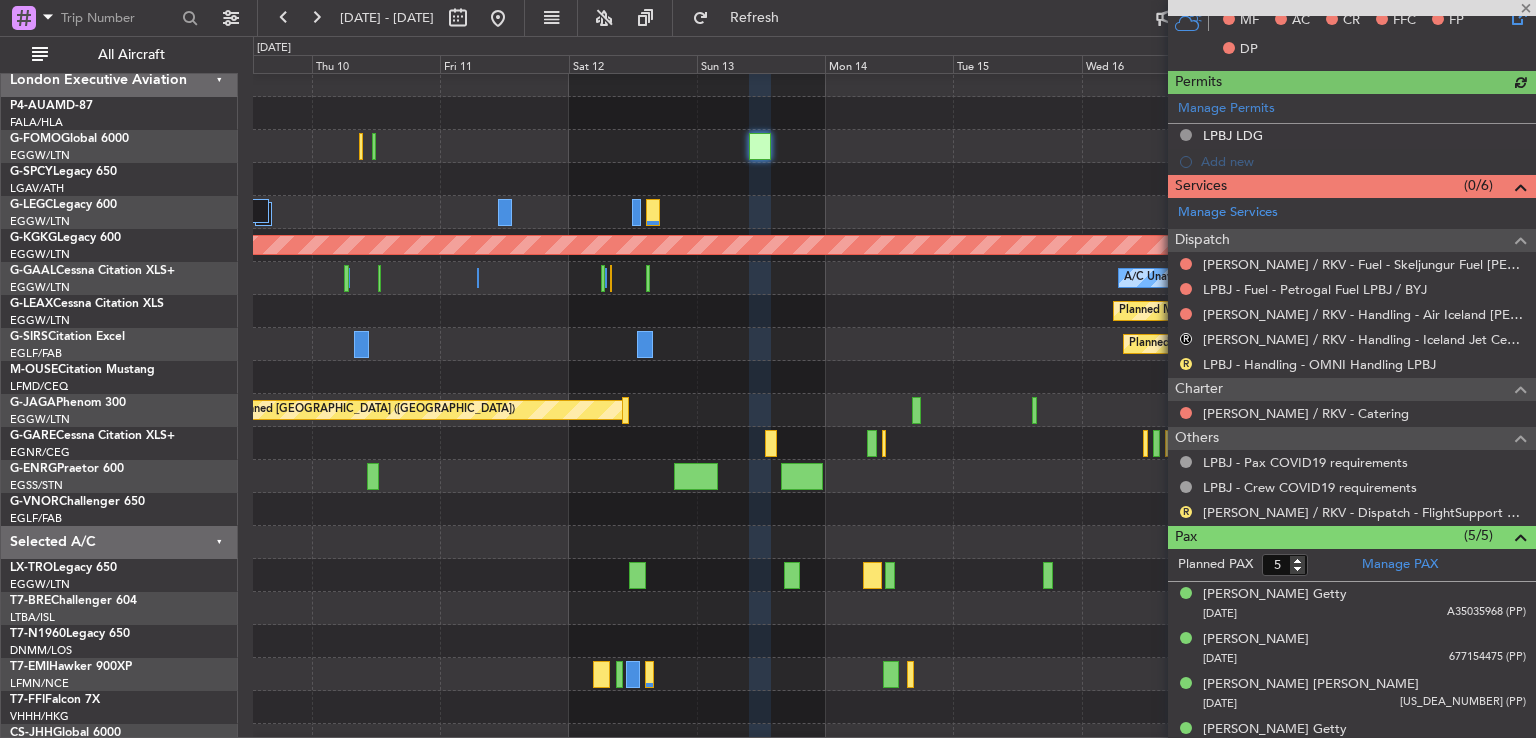 scroll, scrollTop: 678, scrollLeft: 0, axis: vertical 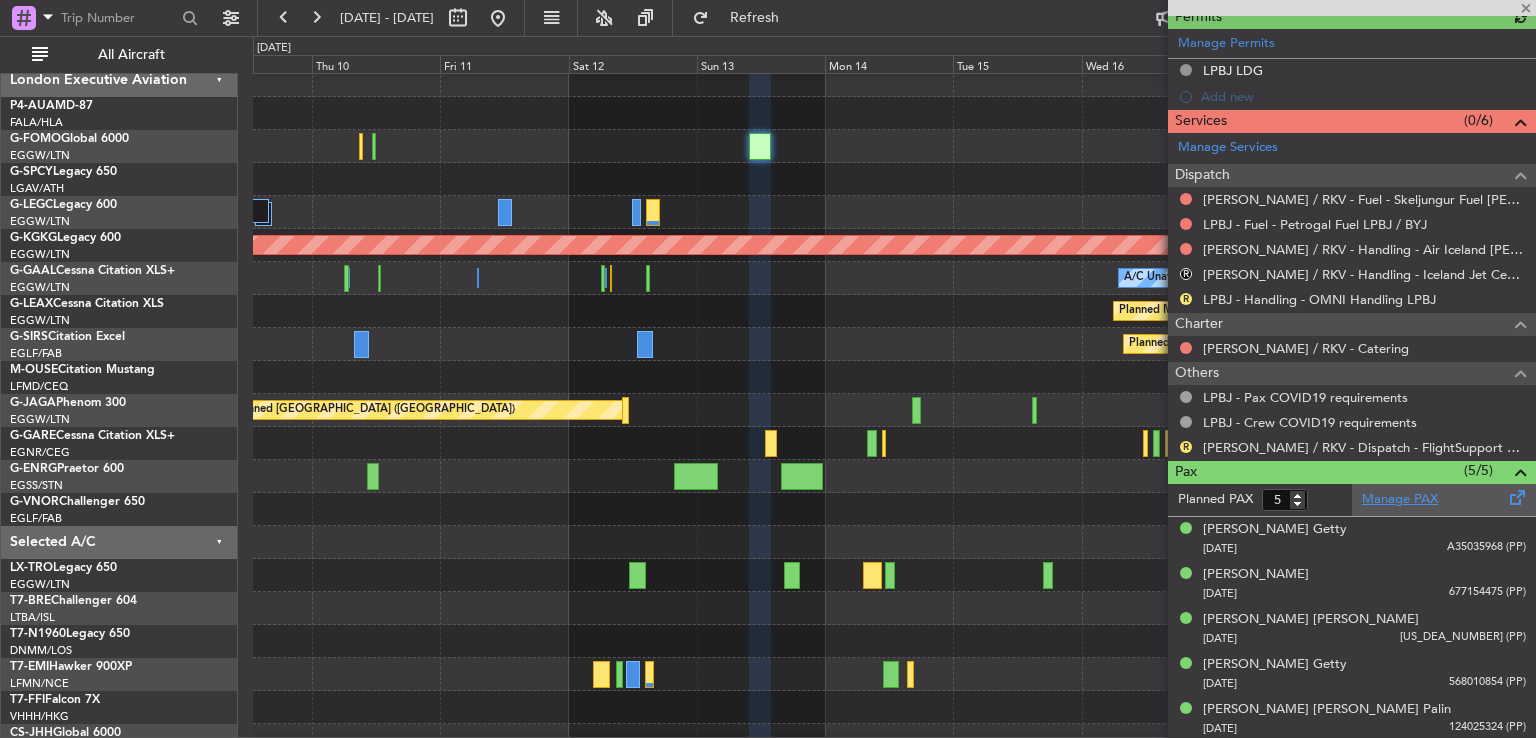 click on "Manage PAX" 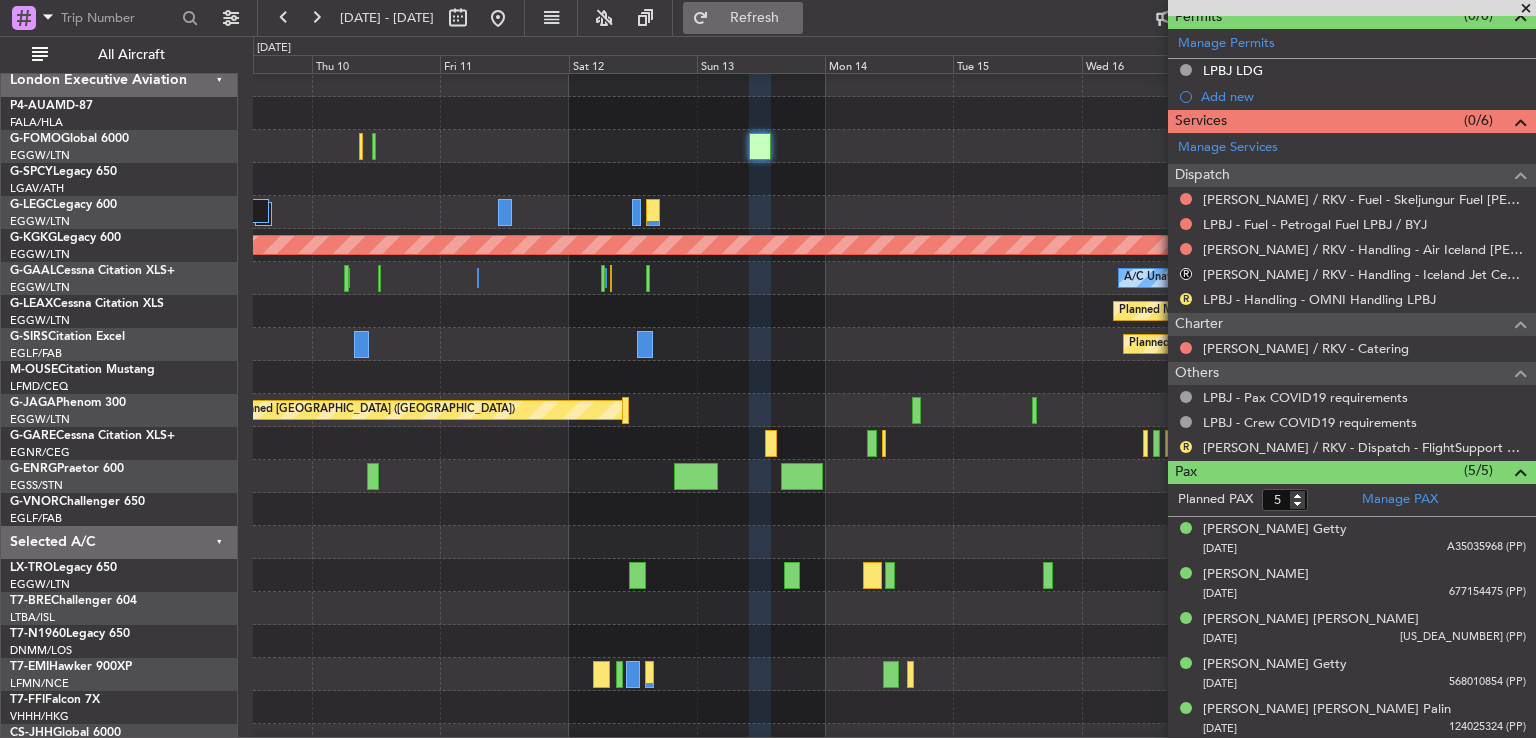 click on "Refresh" 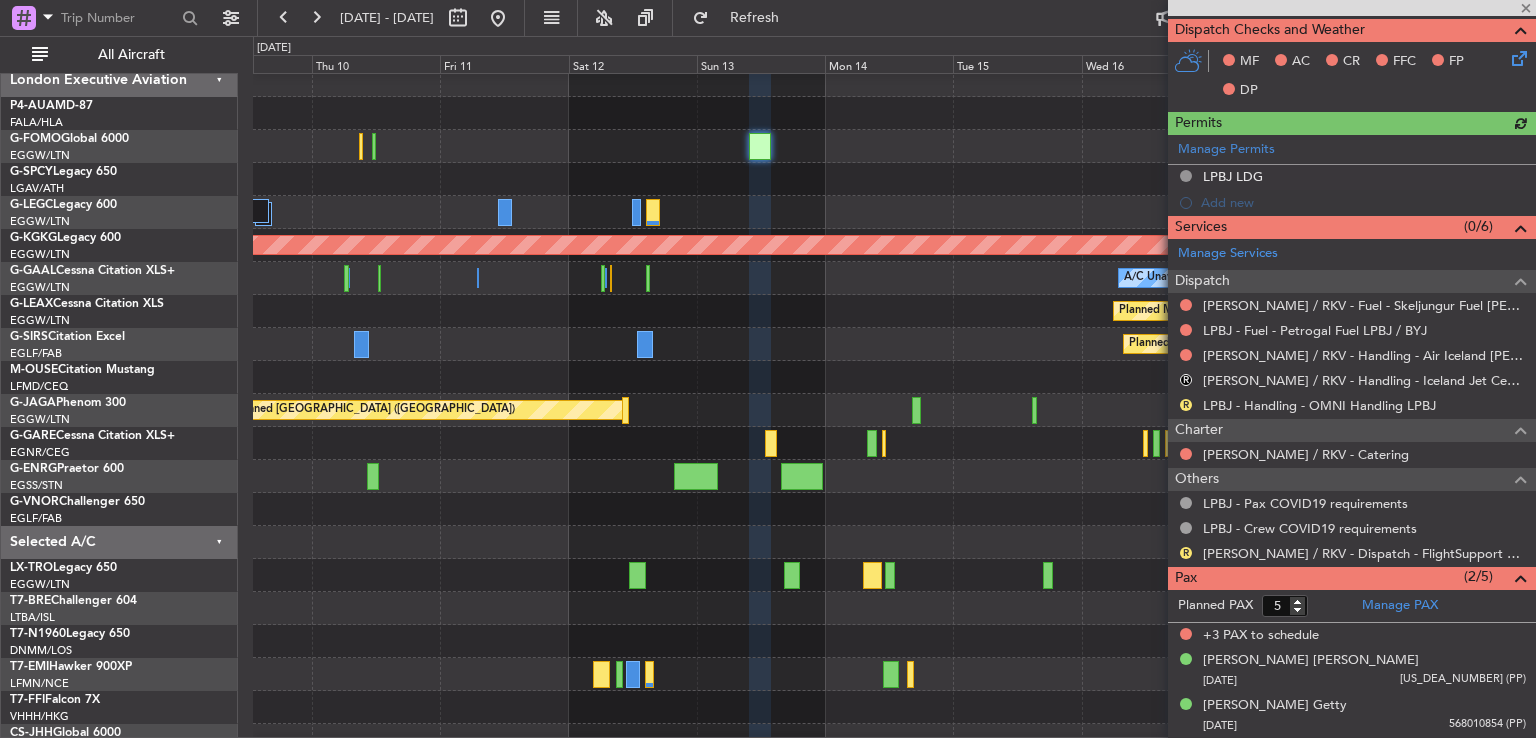 scroll, scrollTop: 568, scrollLeft: 0, axis: vertical 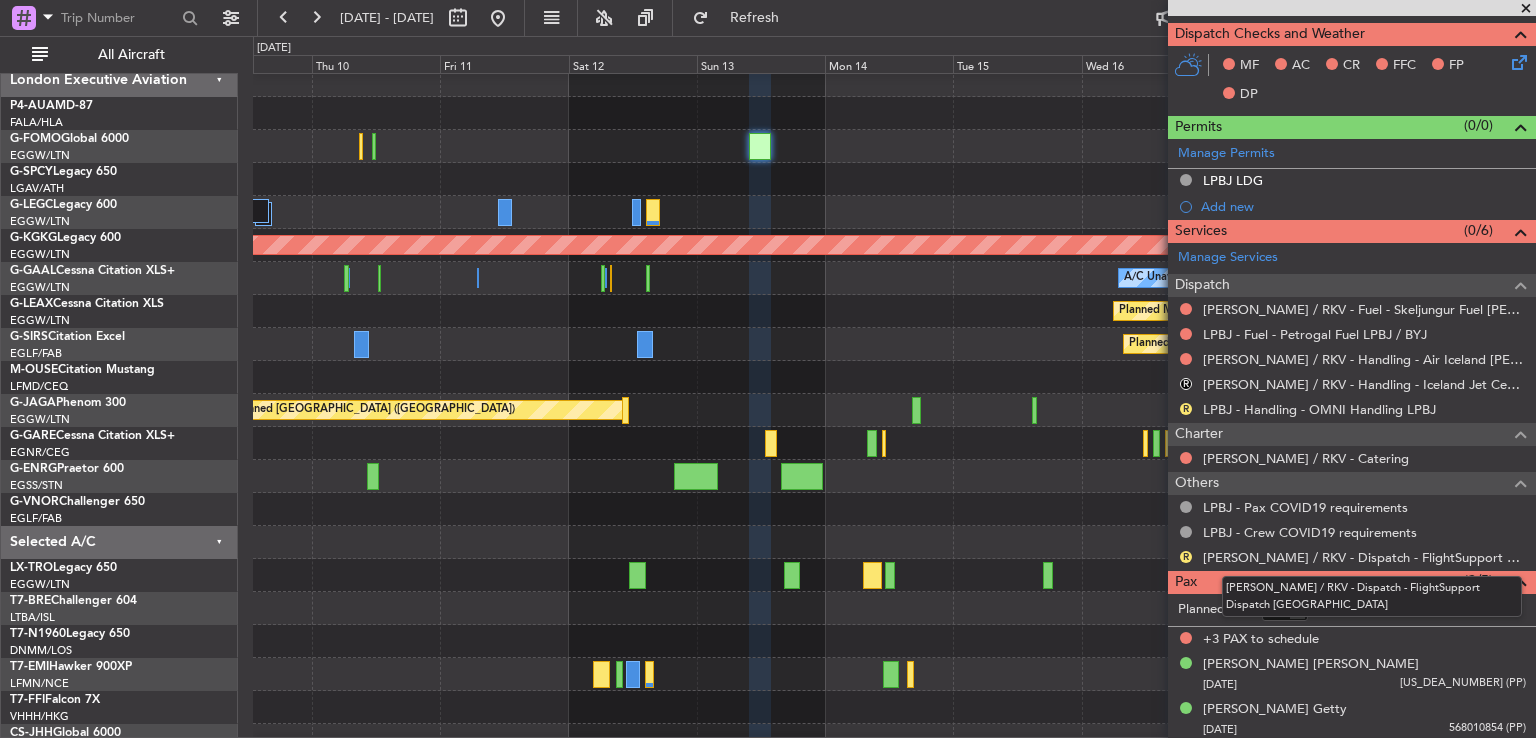 click on "[PERSON_NAME] / RKV - Dispatch - FlightSupport Dispatch [GEOGRAPHIC_DATA]" at bounding box center [1372, 596] 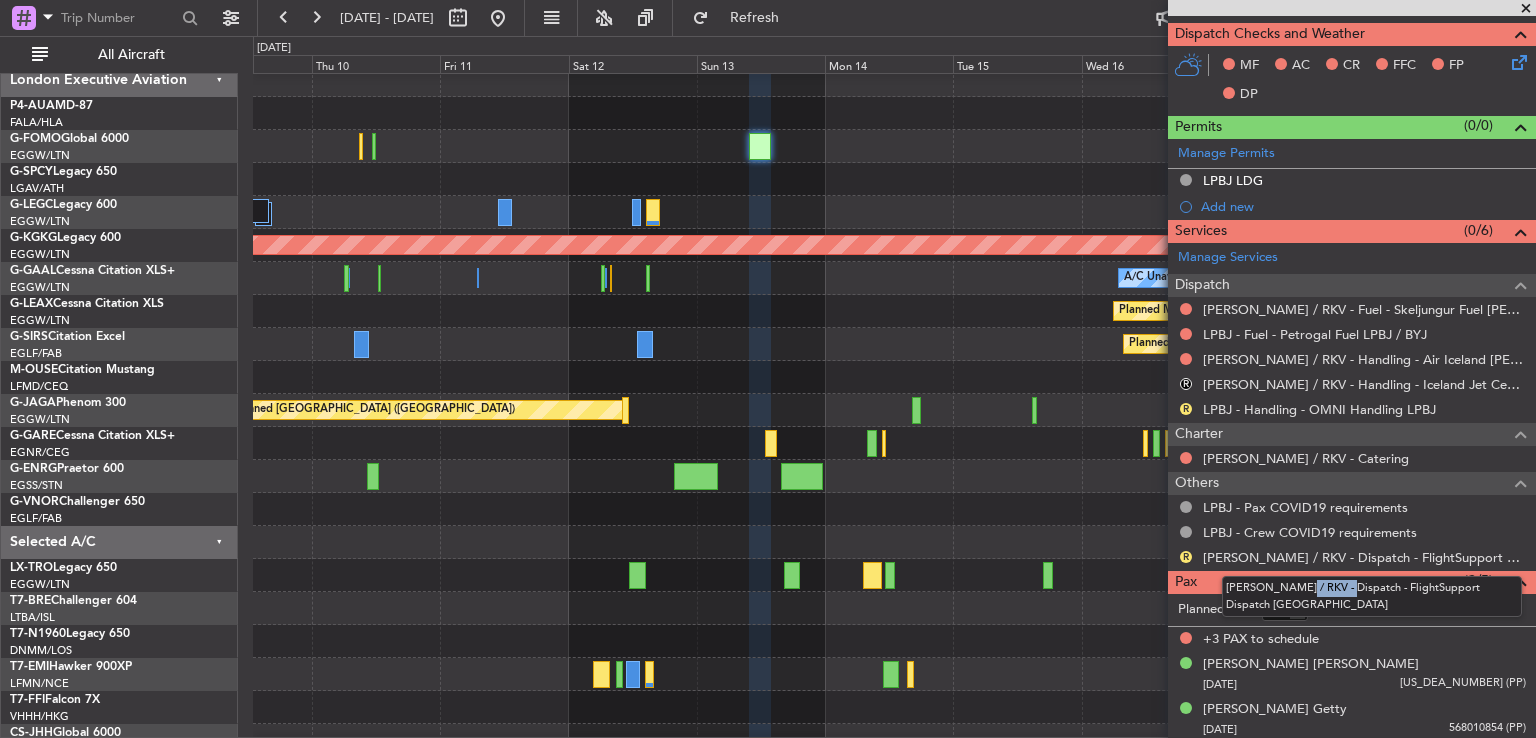 click on "[PERSON_NAME] / RKV - Dispatch - FlightSupport Dispatch [GEOGRAPHIC_DATA]" at bounding box center [1372, 596] 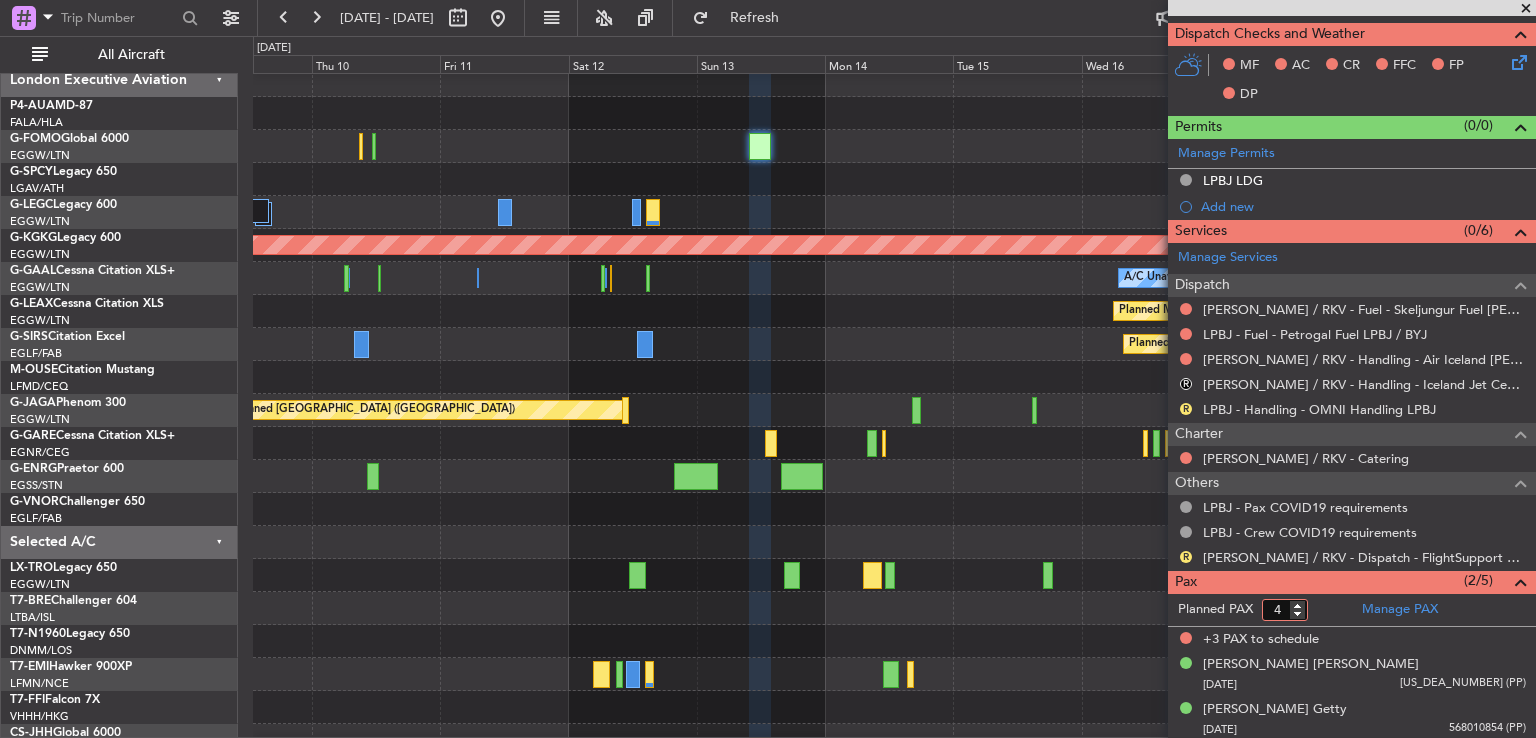 click on "4" at bounding box center [1285, 610] 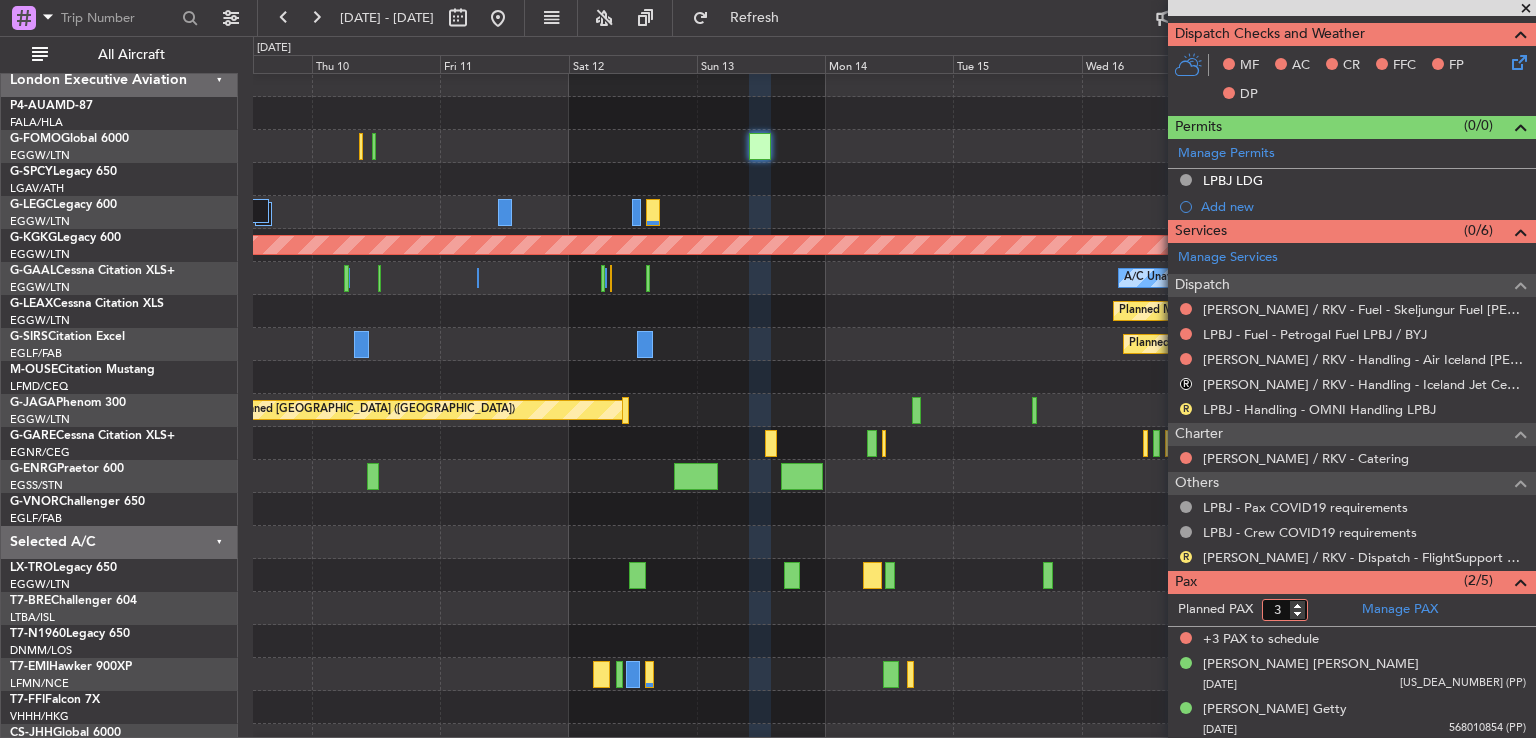 click on "3" at bounding box center [1285, 610] 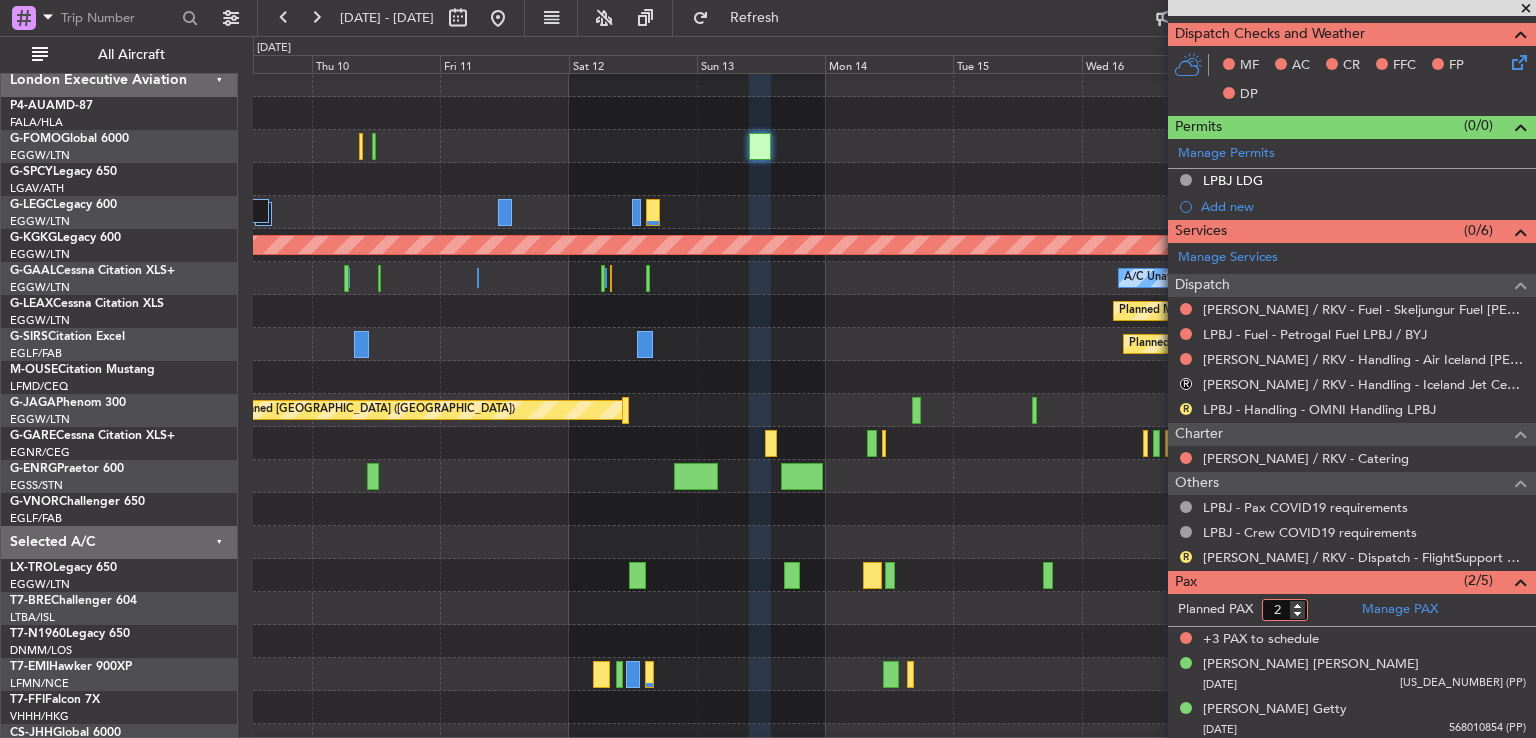 type on "2" 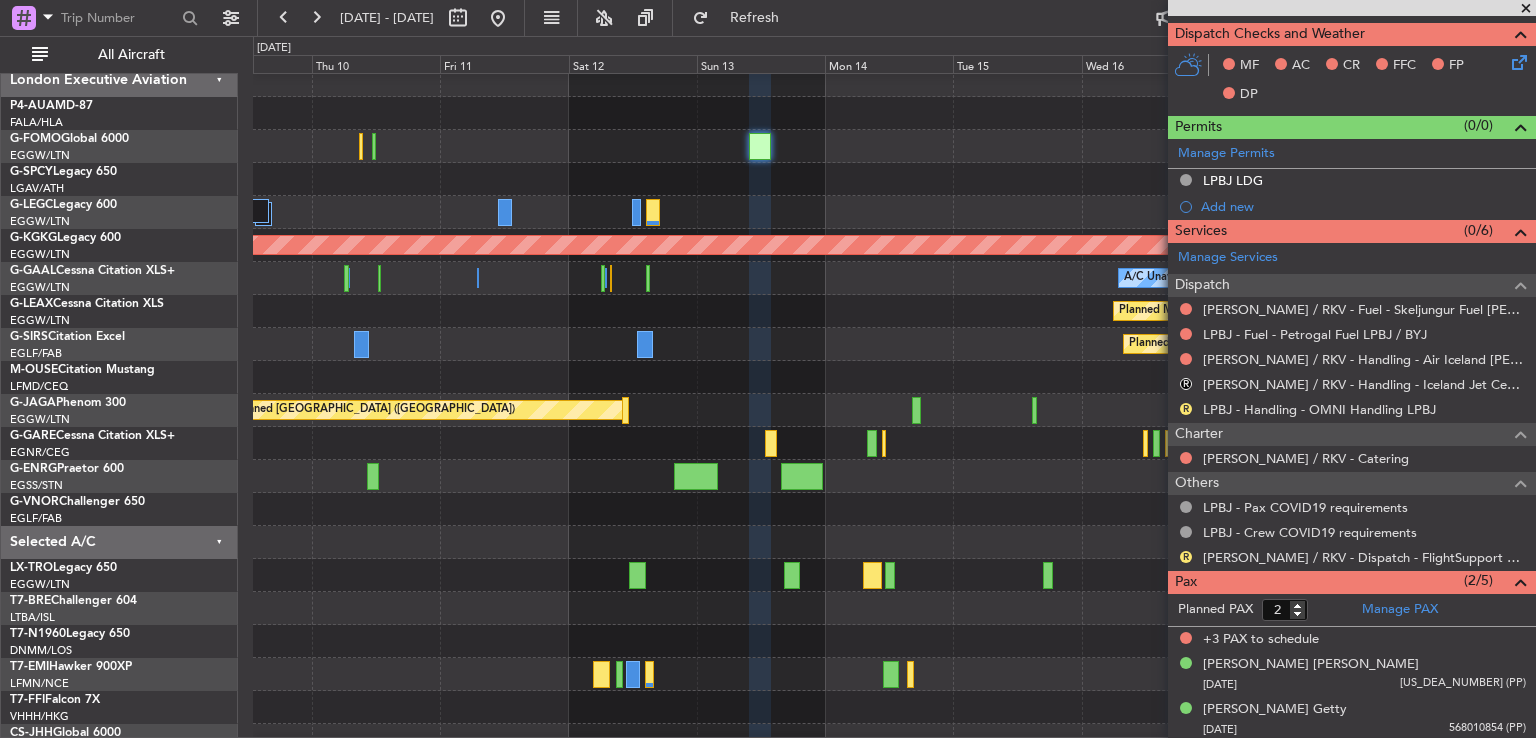 click on "Planned PAX 2" 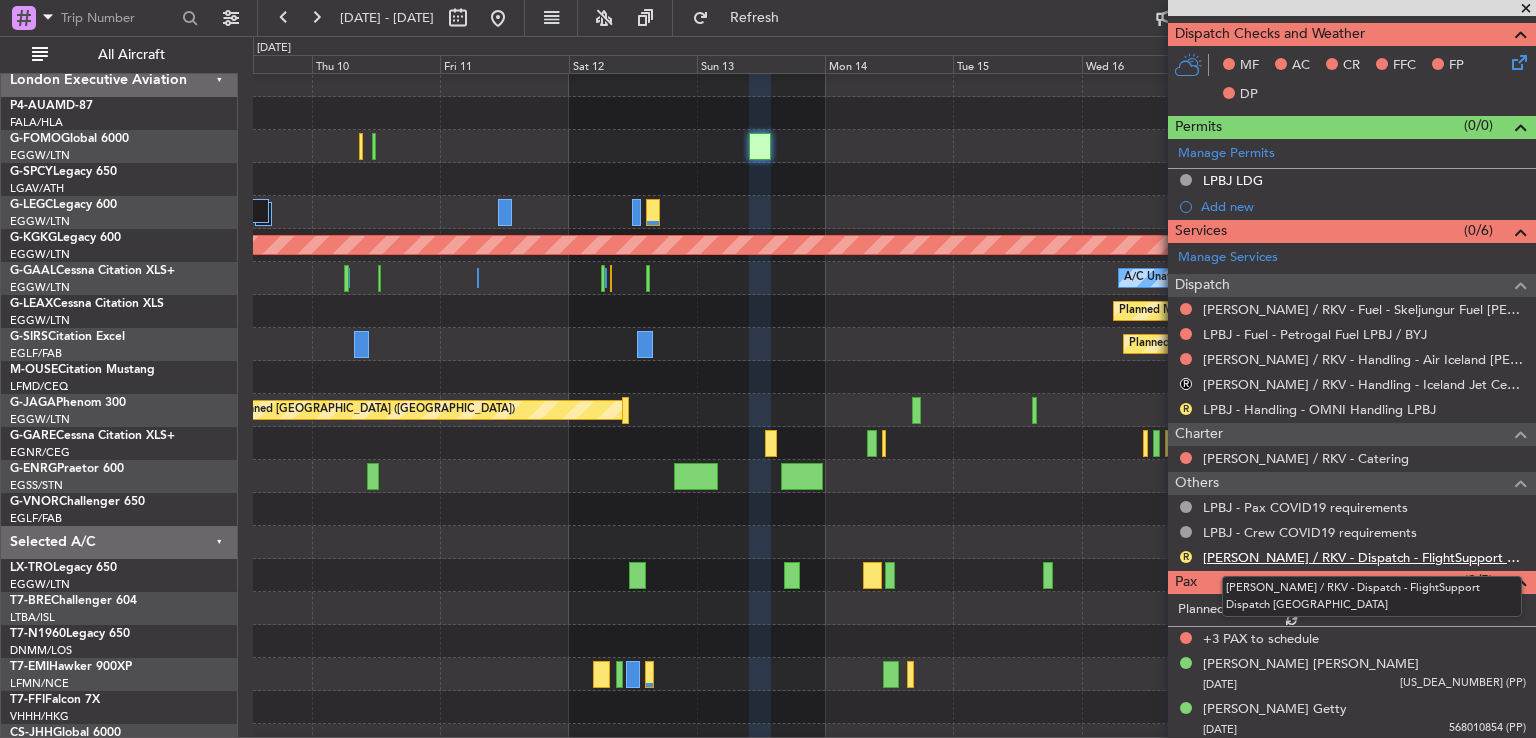 scroll, scrollTop: 543, scrollLeft: 0, axis: vertical 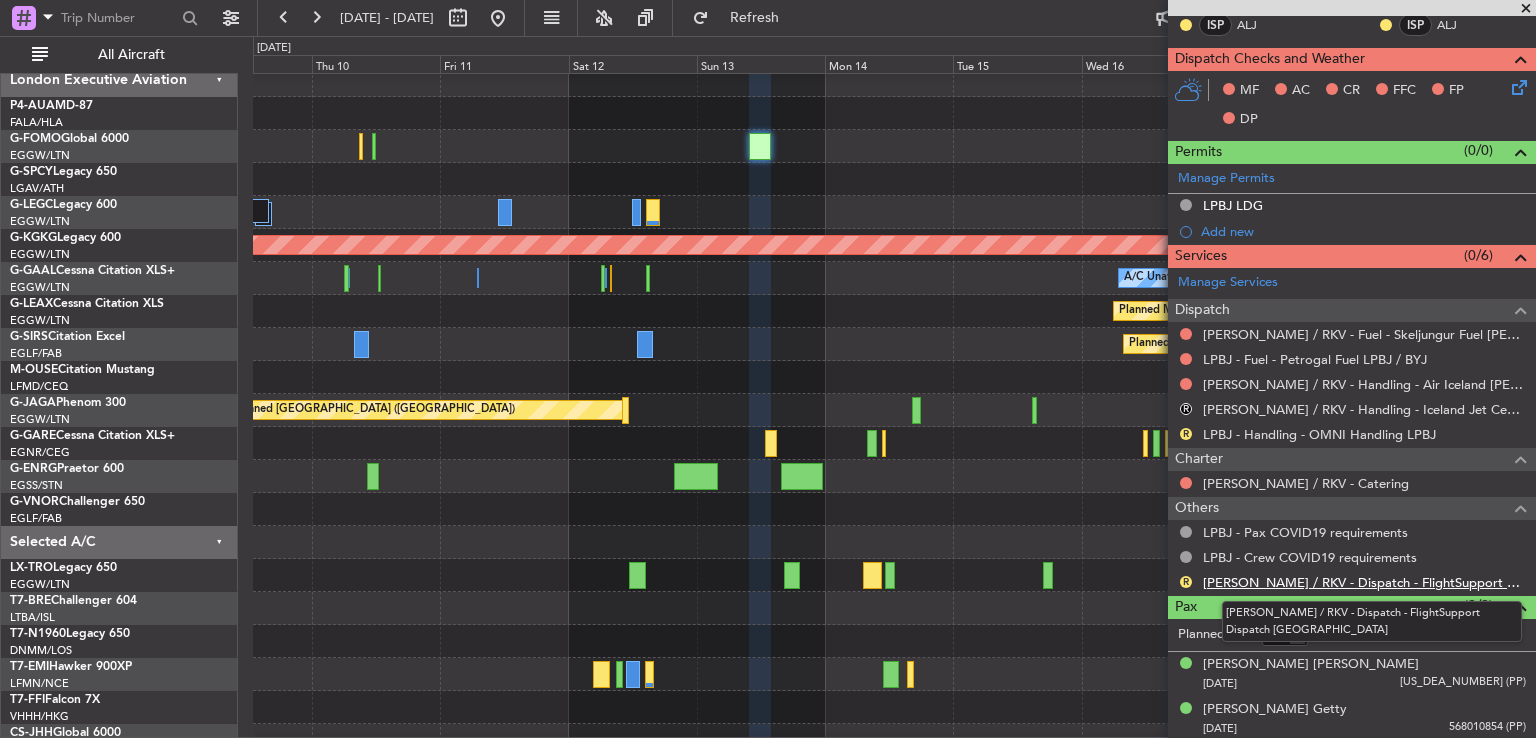 click on "[PERSON_NAME] / RKV - Dispatch - FlightSupport Dispatch [GEOGRAPHIC_DATA]" at bounding box center [1364, 582] 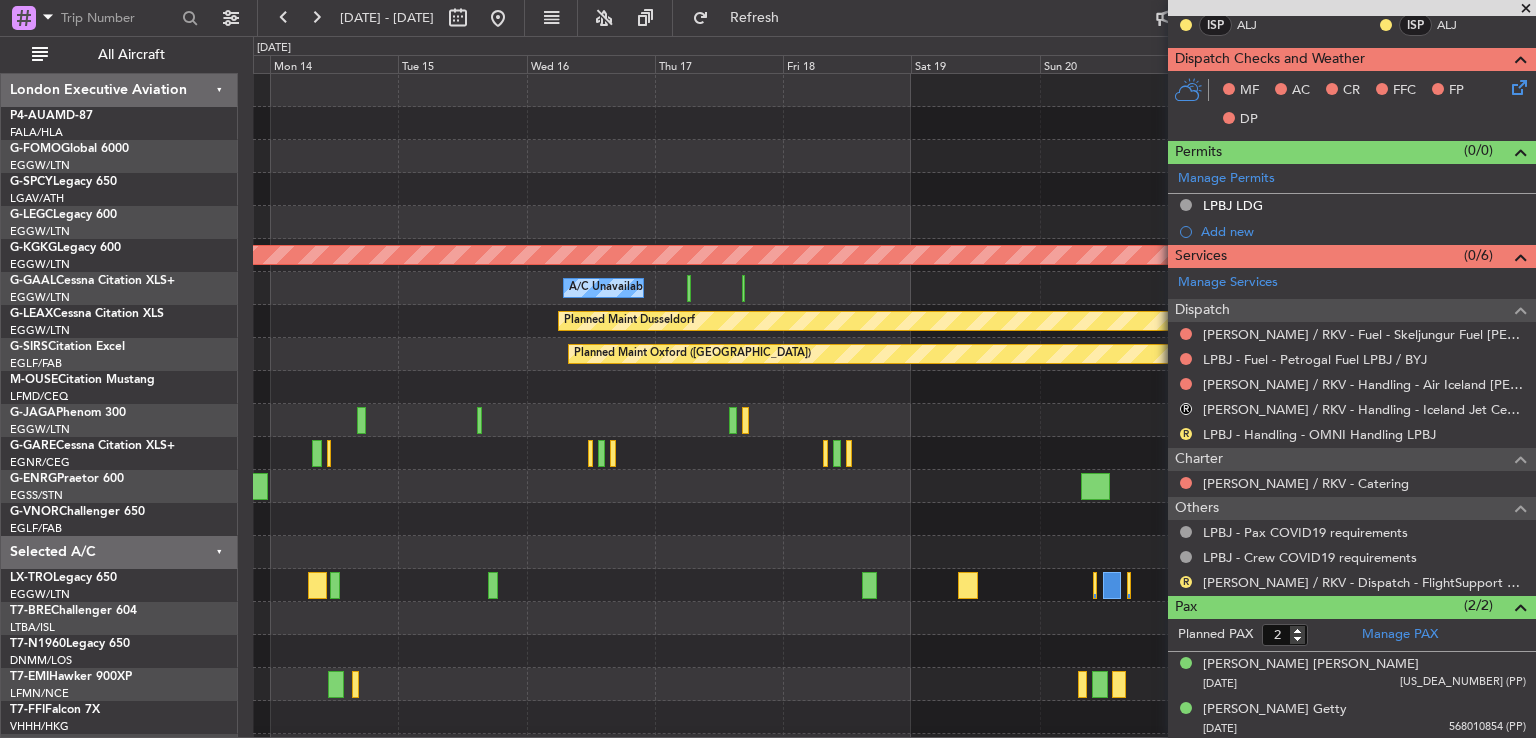 click on "AOG Maint [GEOGRAPHIC_DATA] (Ataturk)
A/C Unavailable
A/C Unavailable
A/C Unavailable
Owner [GEOGRAPHIC_DATA] ([GEOGRAPHIC_DATA])
A/C Unavailable
Planned [GEOGRAPHIC_DATA]
Planned Maint [GEOGRAPHIC_DATA] ([GEOGRAPHIC_DATA])
[GEOGRAPHIC_DATA] ([GEOGRAPHIC_DATA])" 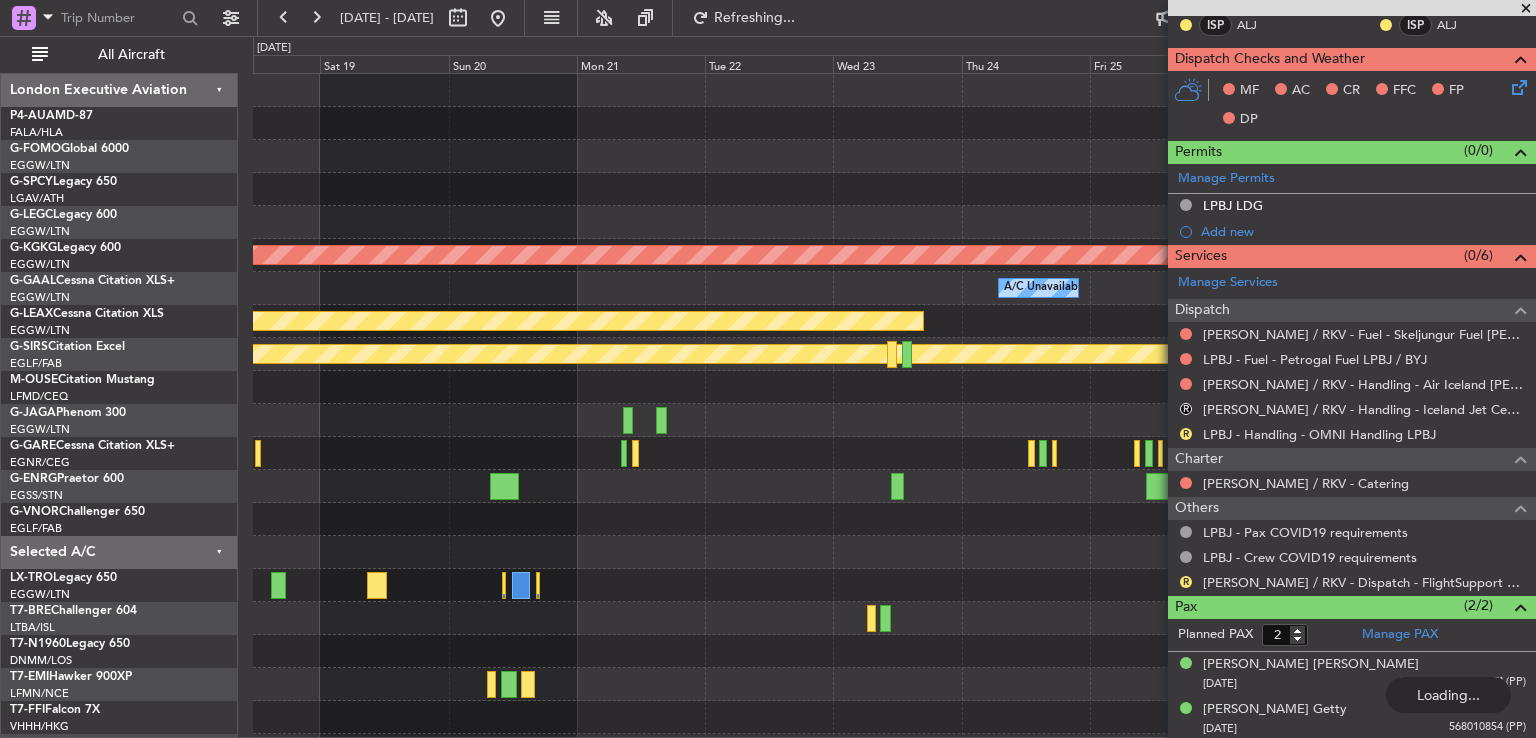 scroll, scrollTop: 0, scrollLeft: 0, axis: both 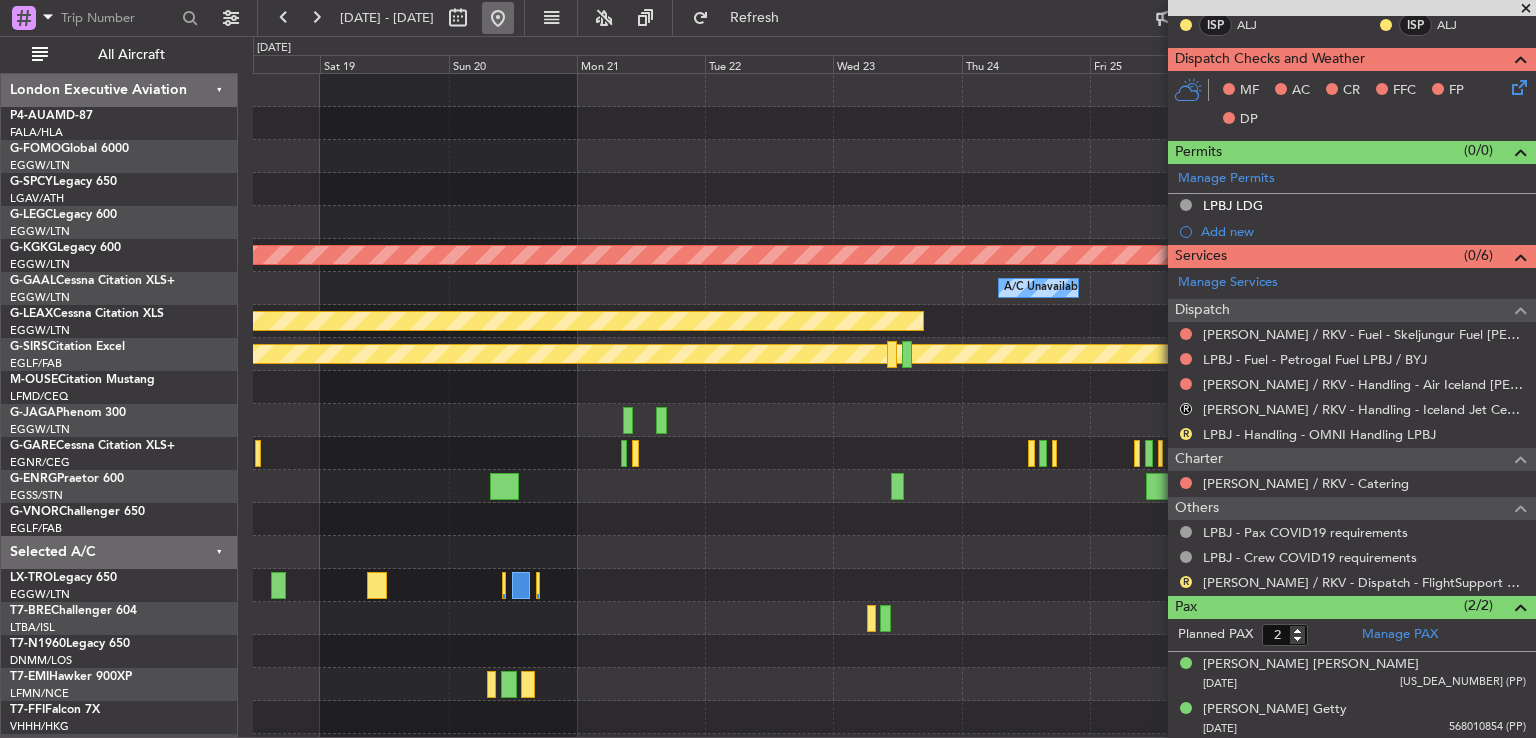 click at bounding box center (498, 18) 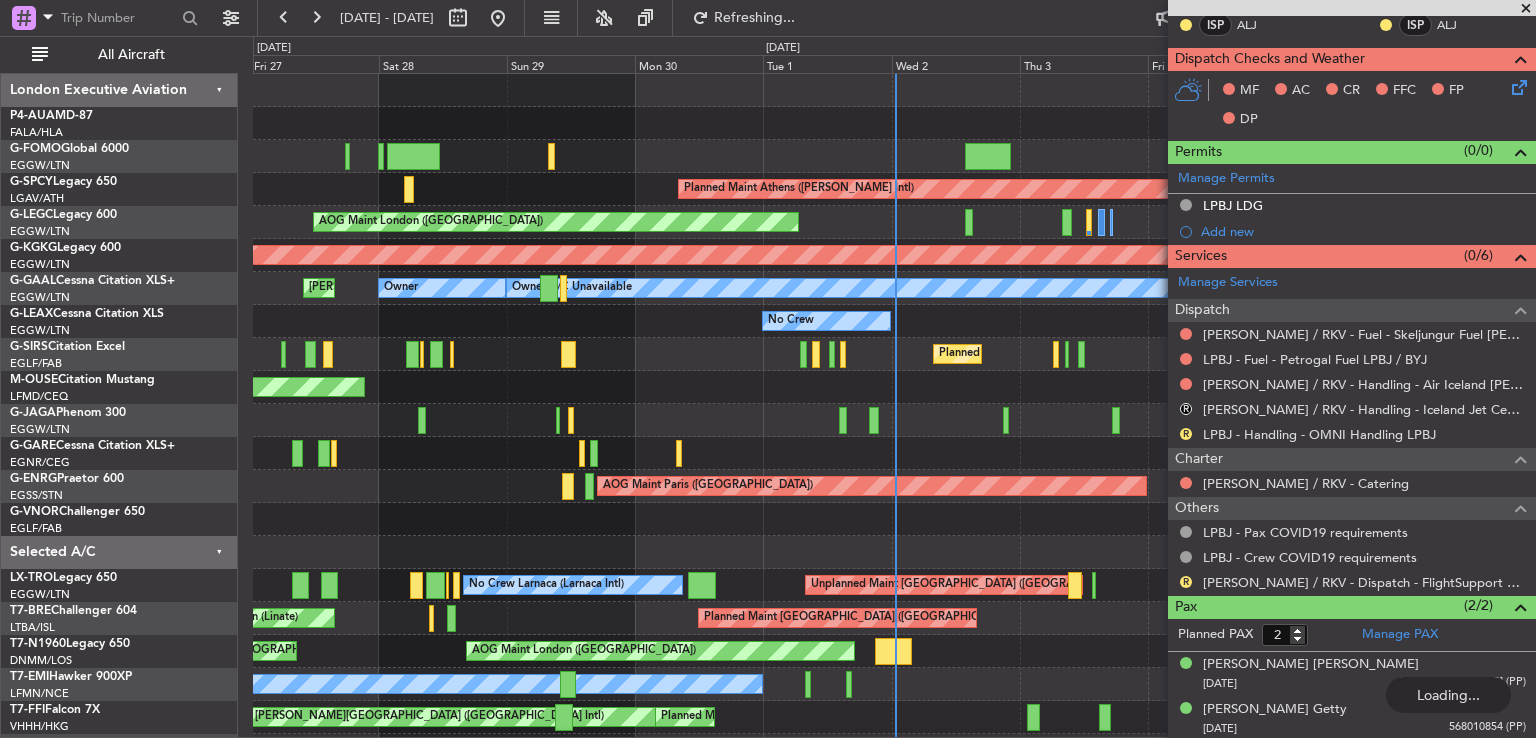 click at bounding box center (1526, 9) 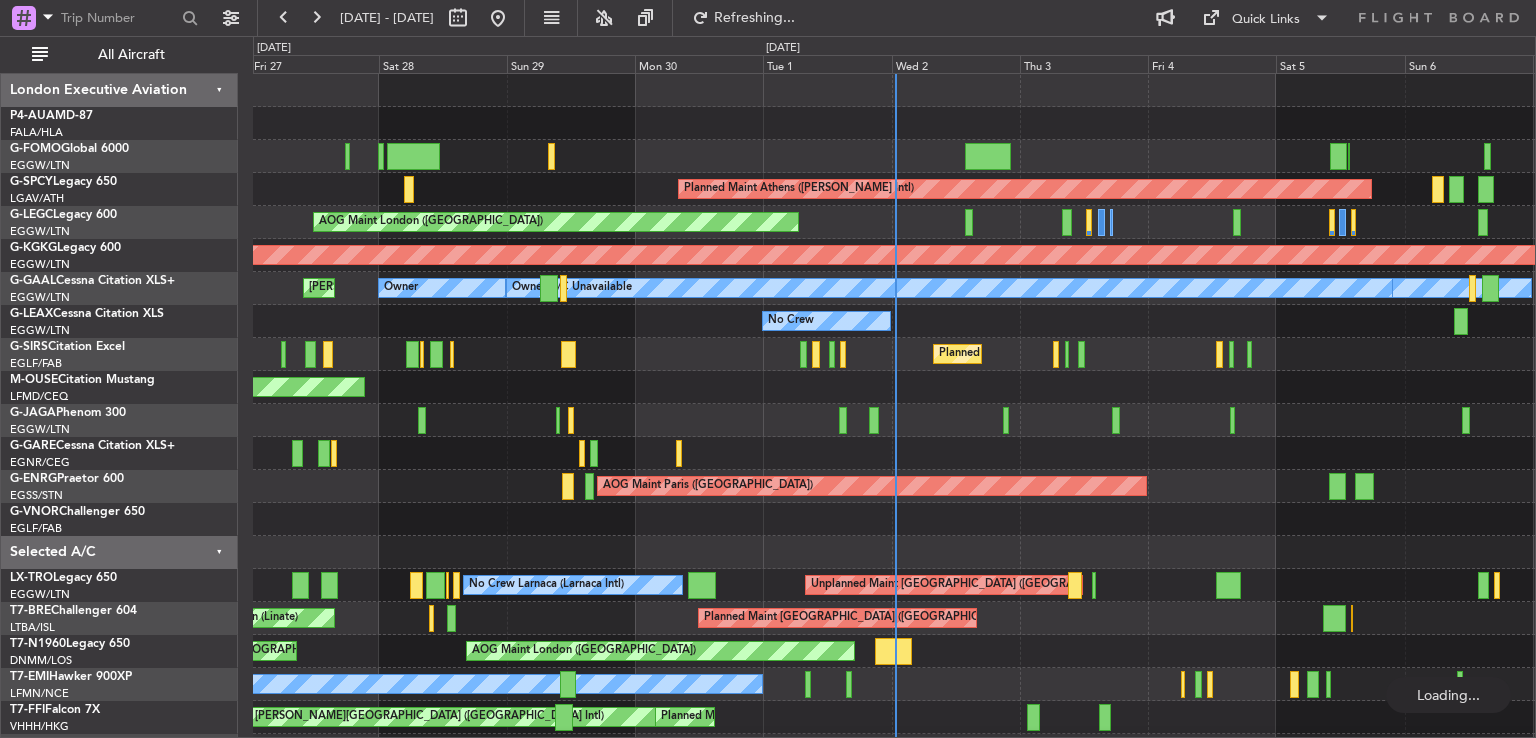 type on "0" 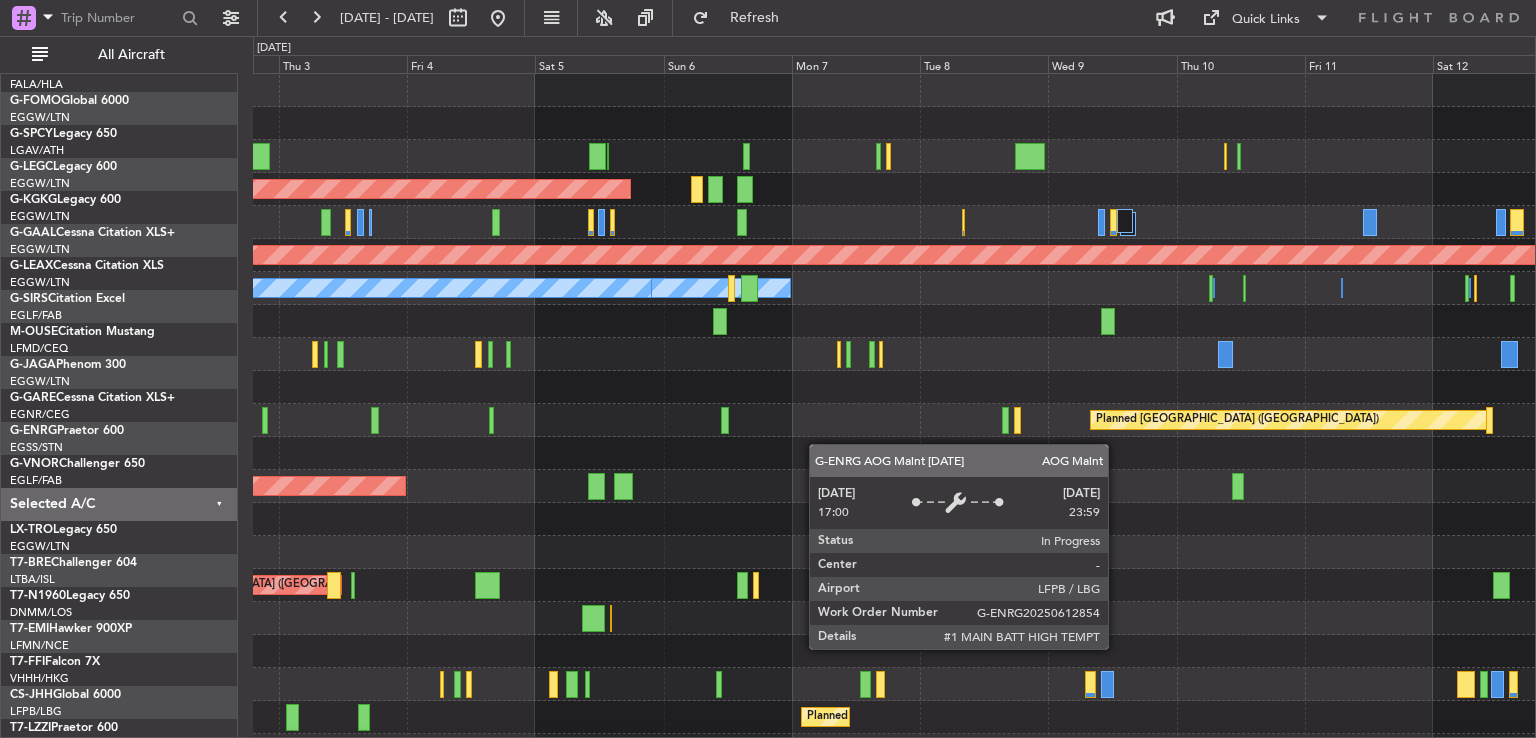 scroll, scrollTop: 0, scrollLeft: 0, axis: both 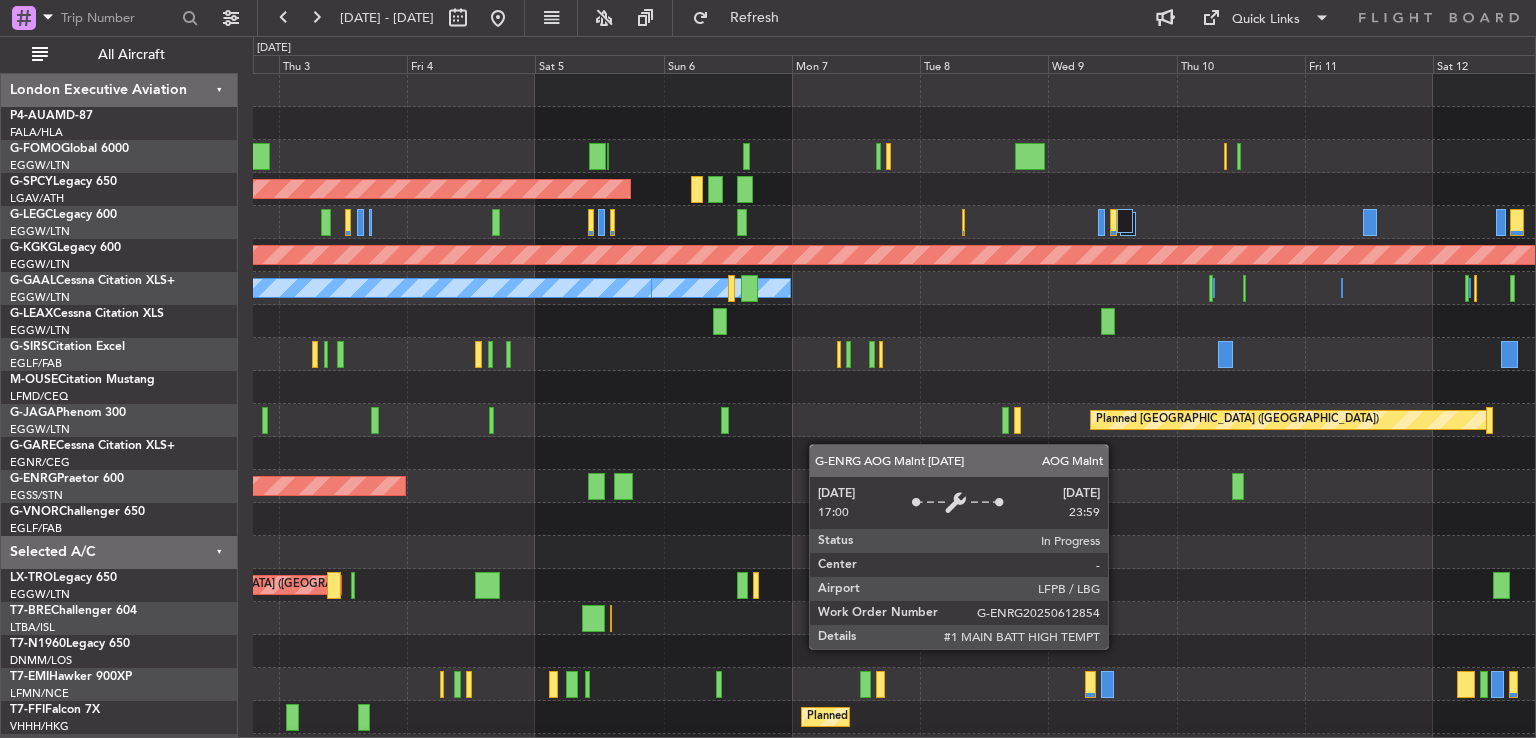 click on "Planned Maint Athens ([PERSON_NAME] Intl)
AOG Maint [GEOGRAPHIC_DATA] ([GEOGRAPHIC_DATA])
AOG Maint [GEOGRAPHIC_DATA] ([GEOGRAPHIC_DATA])
Owner [GEOGRAPHIC_DATA] ([GEOGRAPHIC_DATA])
A/C Unavailable
A/C Unavailable
Owner
A/C Unavailable
No Crew
Planned Maint [GEOGRAPHIC_DATA] ([GEOGRAPHIC_DATA])
[GEOGRAPHIC_DATA] ([GEOGRAPHIC_DATA])
AOG Maint [GEOGRAPHIC_DATA] ([GEOGRAPHIC_DATA])
Unplanned Maint [GEOGRAPHIC_DATA] ([GEOGRAPHIC_DATA])
No Crew Larnaca ([GEOGRAPHIC_DATA])
Planned Maint [GEOGRAPHIC_DATA] ([GEOGRAPHIC_DATA])
AOG Maint [GEOGRAPHIC_DATA] ([GEOGRAPHIC_DATA])
No Crew
Planned Maint [GEOGRAPHIC_DATA] ([GEOGRAPHIC_DATA])
[PERSON_NAME][GEOGRAPHIC_DATA] ([GEOGRAPHIC_DATA])
Planned Maint [GEOGRAPHIC_DATA] ([GEOGRAPHIC_DATA])
Planned Maint [GEOGRAPHIC_DATA] ([GEOGRAPHIC_DATA])" 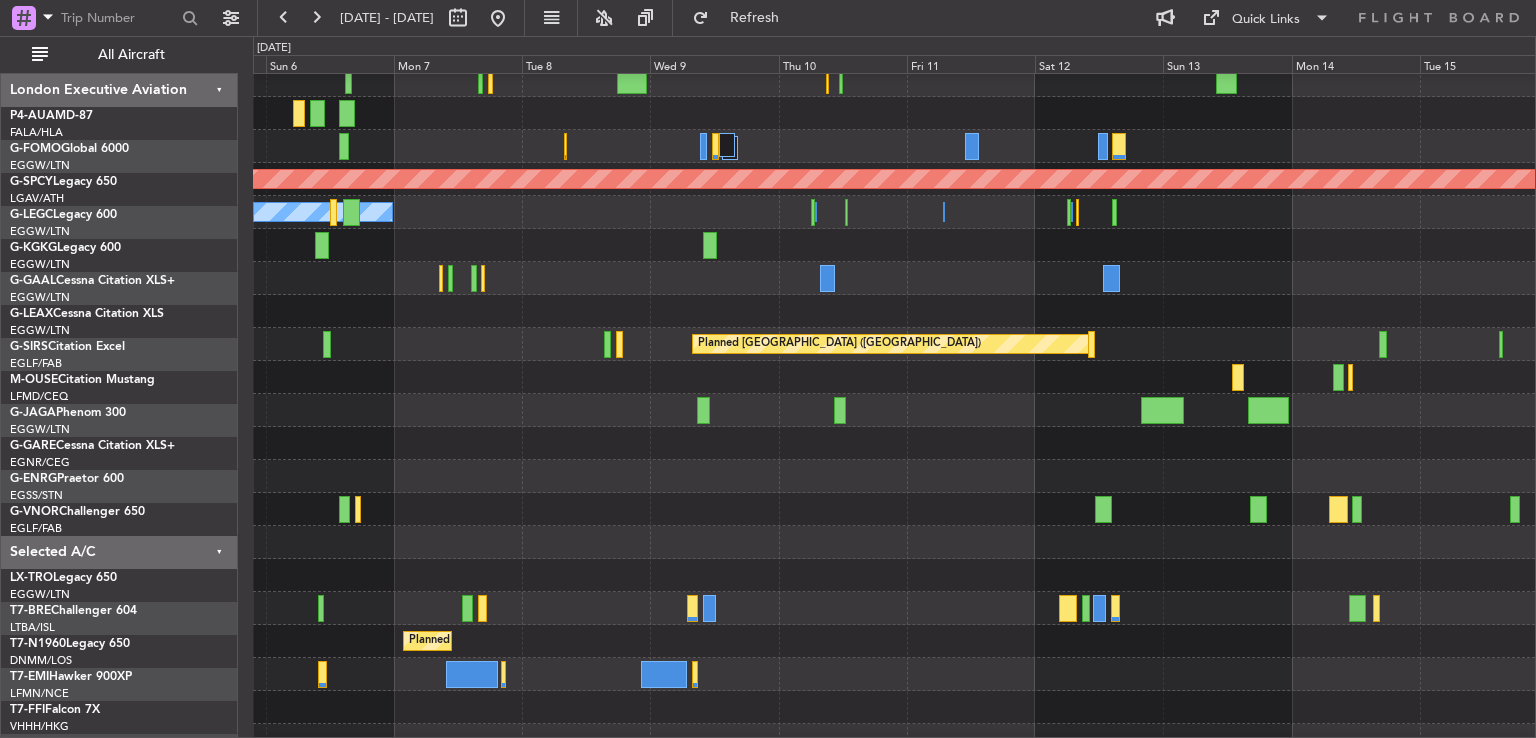 scroll, scrollTop: 78, scrollLeft: 0, axis: vertical 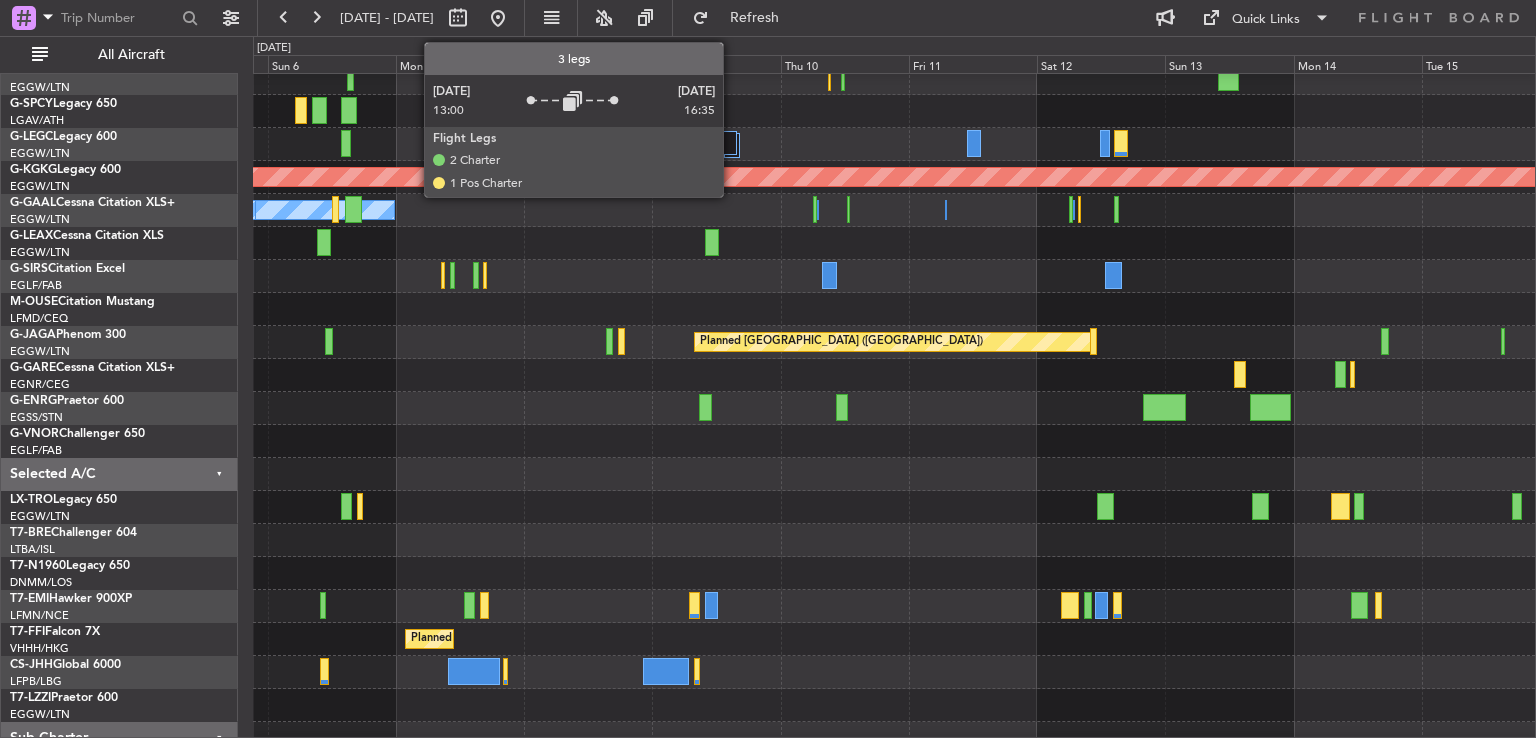 click 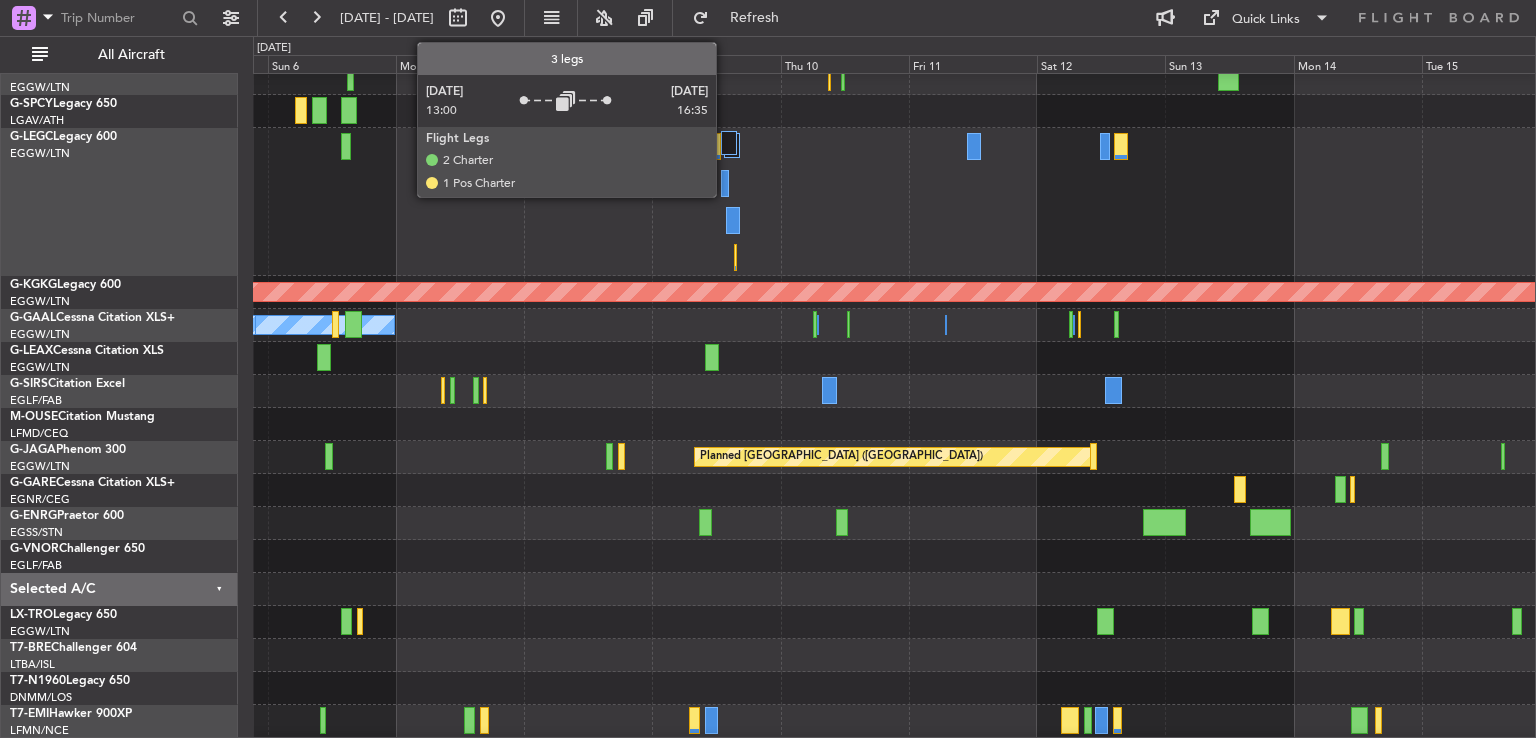 click 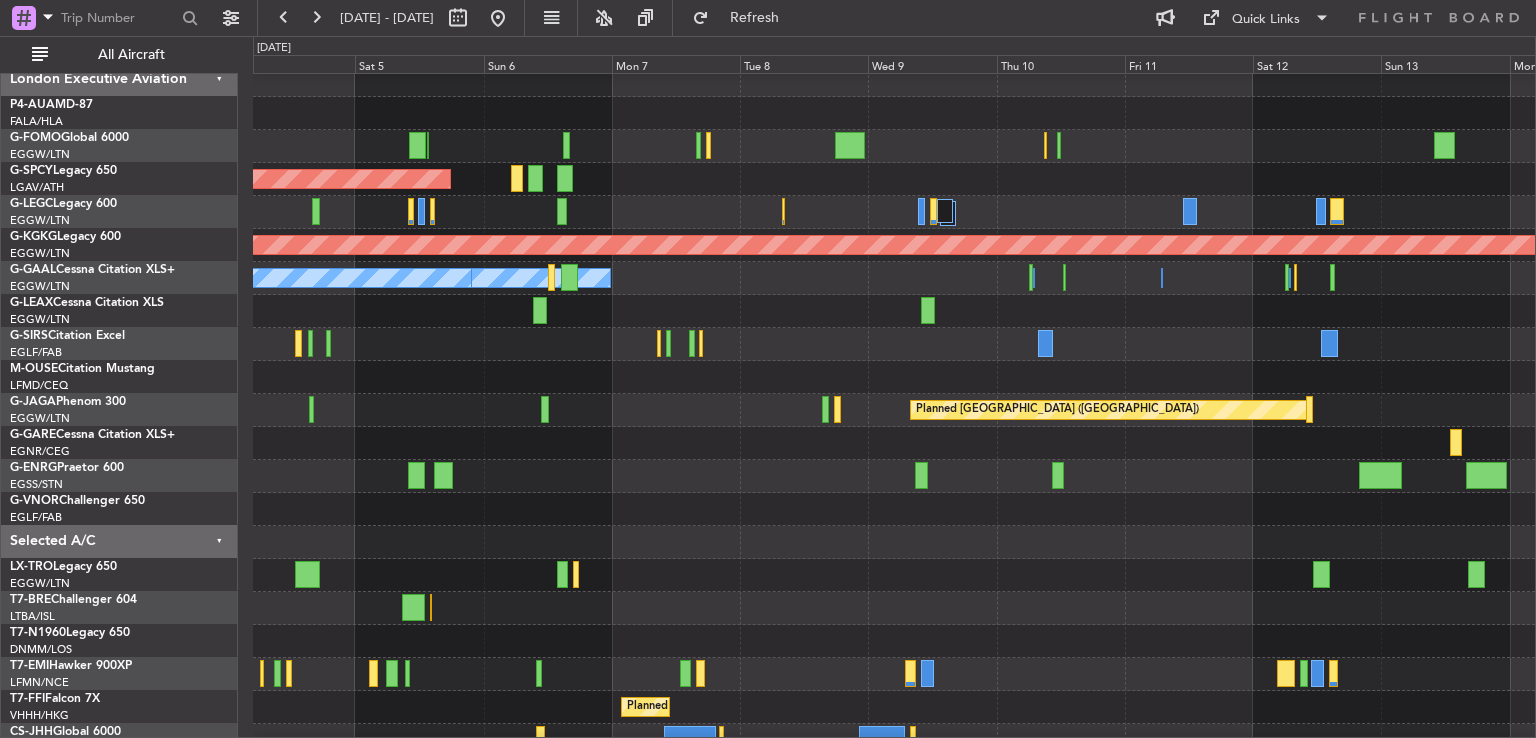click 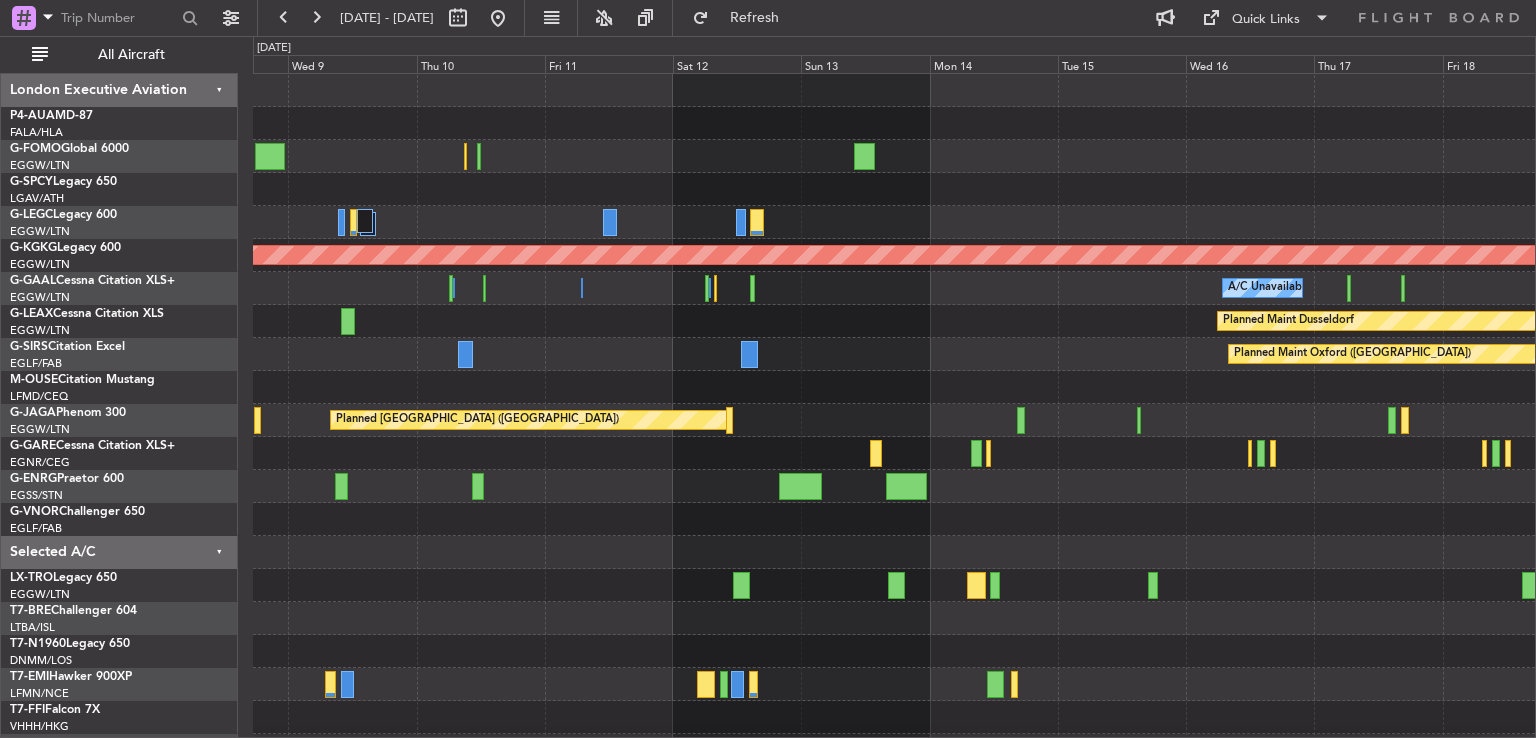 click on "AOG Maint [GEOGRAPHIC_DATA] (Ataturk)
A/C Unavailable
A/C Unavailable
Owner
A/C Unavailable
Owner [GEOGRAPHIC_DATA] ([GEOGRAPHIC_DATA])
Planned [GEOGRAPHIC_DATA]
Planned Maint [GEOGRAPHIC_DATA] ([GEOGRAPHIC_DATA])
[GEOGRAPHIC_DATA] ([GEOGRAPHIC_DATA])
Planned Maint [GEOGRAPHIC_DATA] ([GEOGRAPHIC_DATA])" 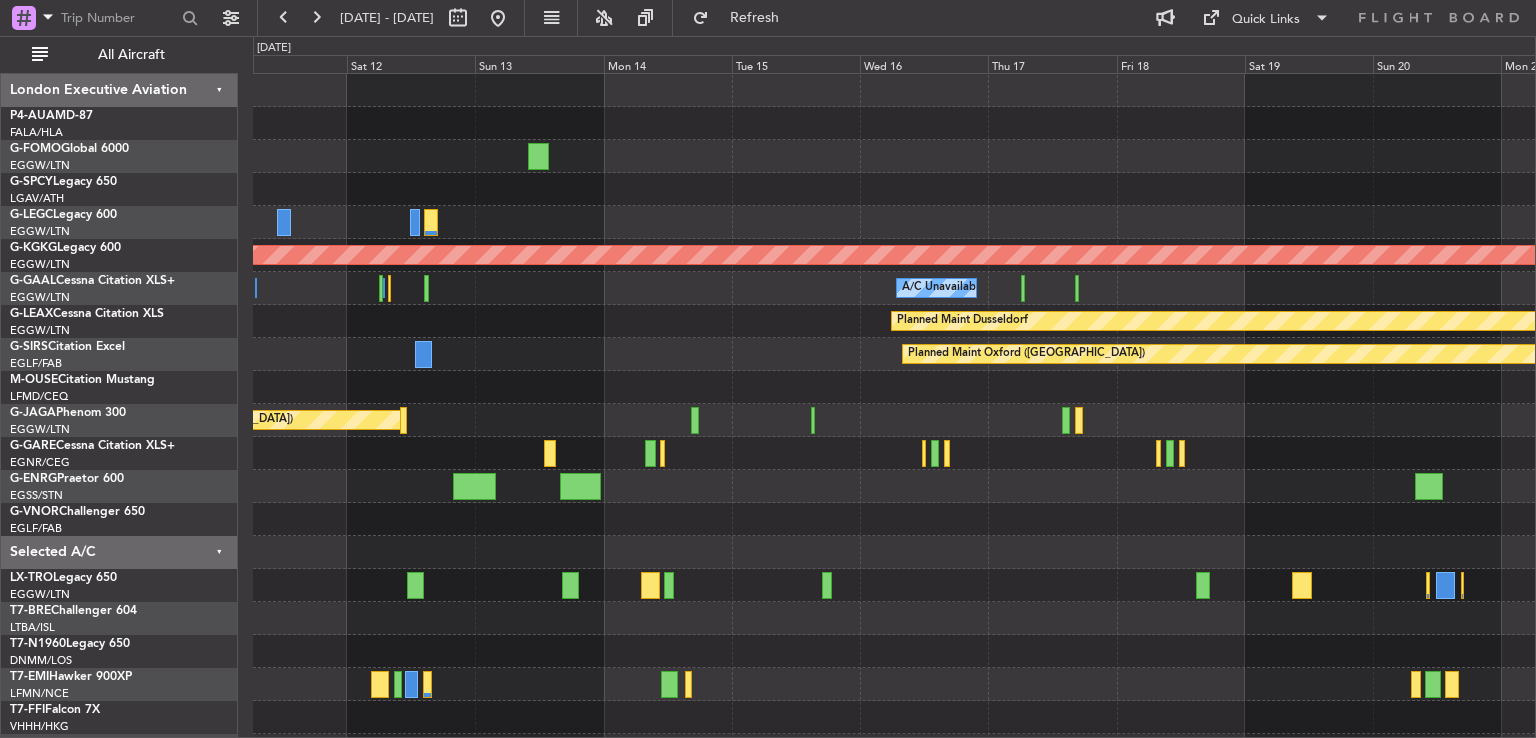 scroll, scrollTop: 0, scrollLeft: 0, axis: both 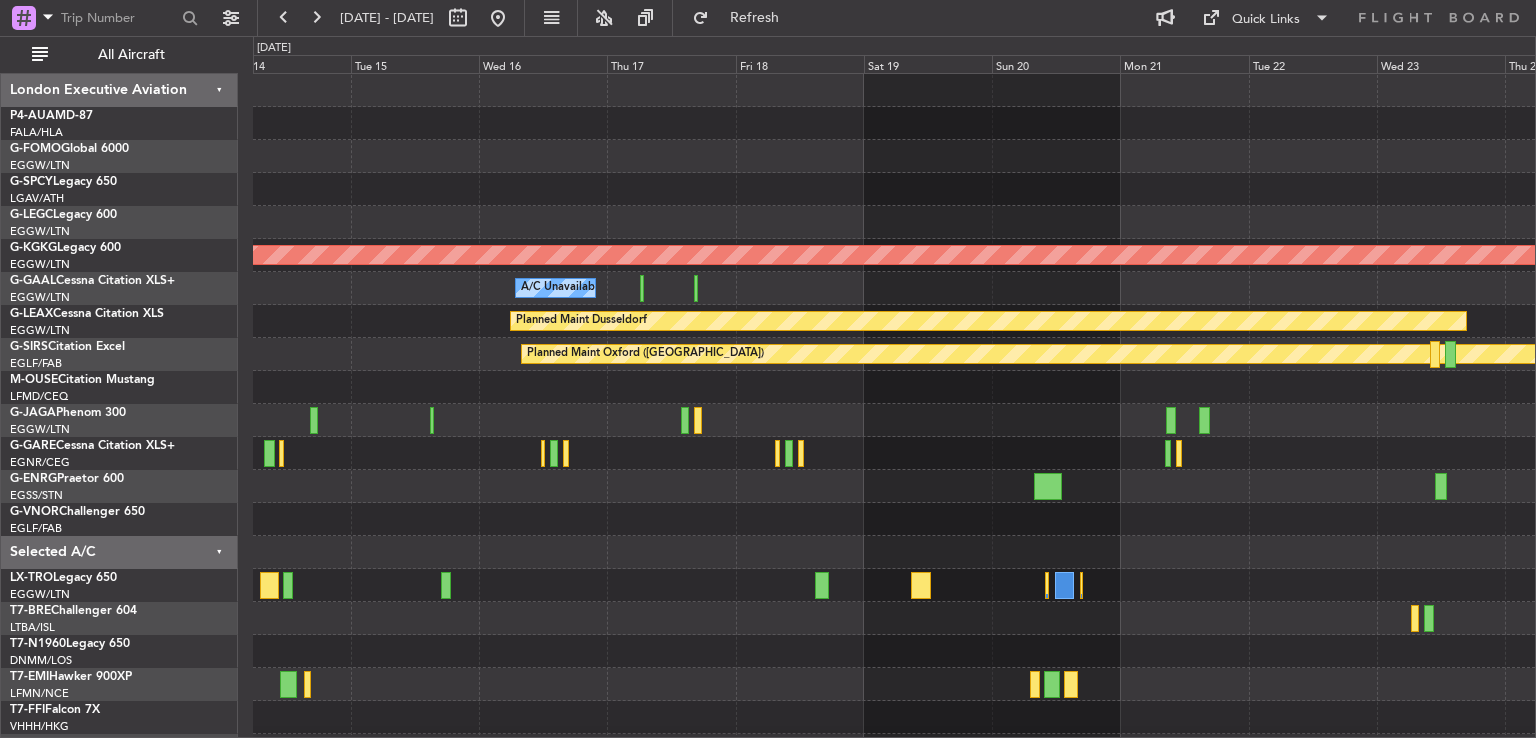 click on "AOG Maint [GEOGRAPHIC_DATA] (Ataturk)
A/C Unavailable
A/C Unavailable
A/C Unavailable
Owner [GEOGRAPHIC_DATA] ([GEOGRAPHIC_DATA])
A/C Unavailable
Planned [GEOGRAPHIC_DATA]
Planned Maint [GEOGRAPHIC_DATA] ([GEOGRAPHIC_DATA])
[GEOGRAPHIC_DATA] ([GEOGRAPHIC_DATA])" 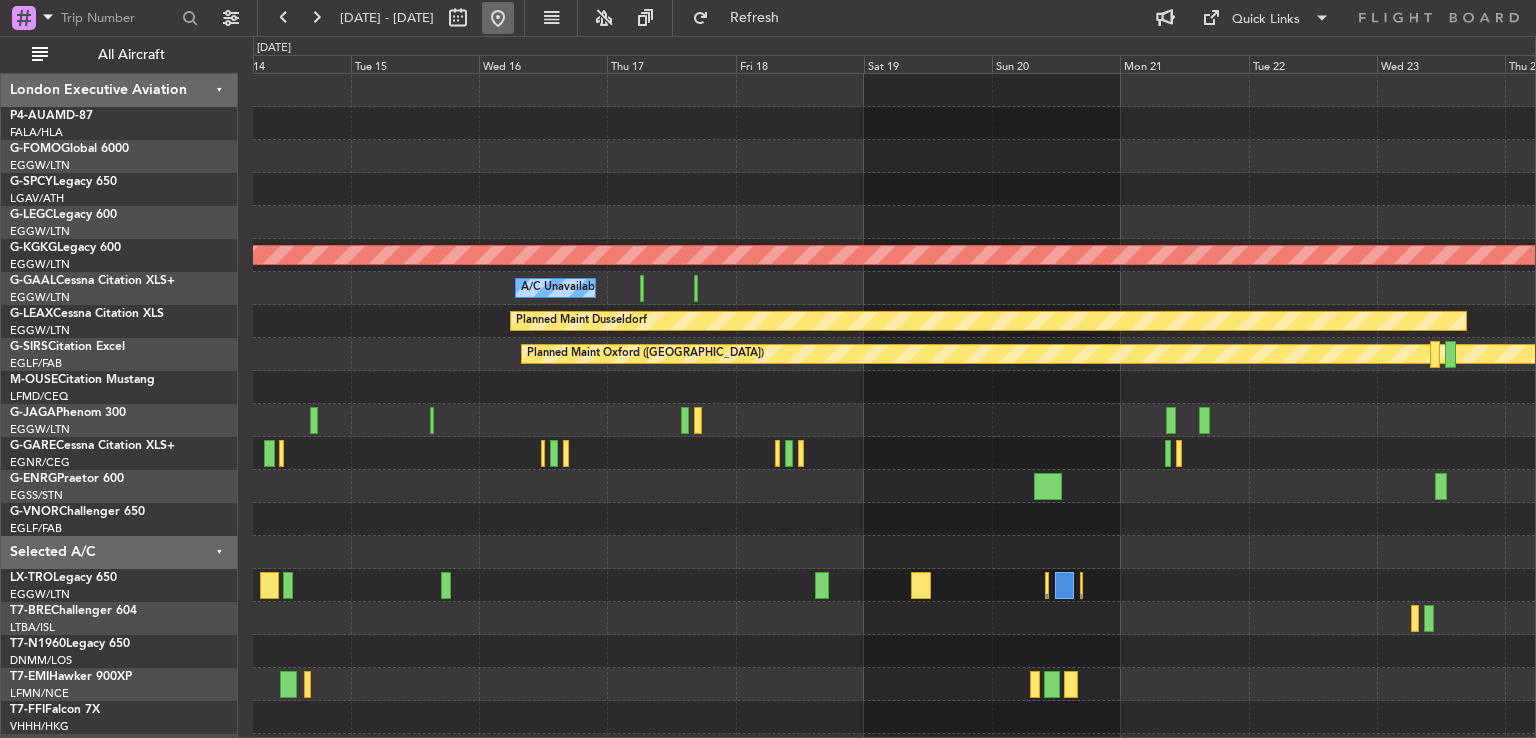 click at bounding box center [498, 18] 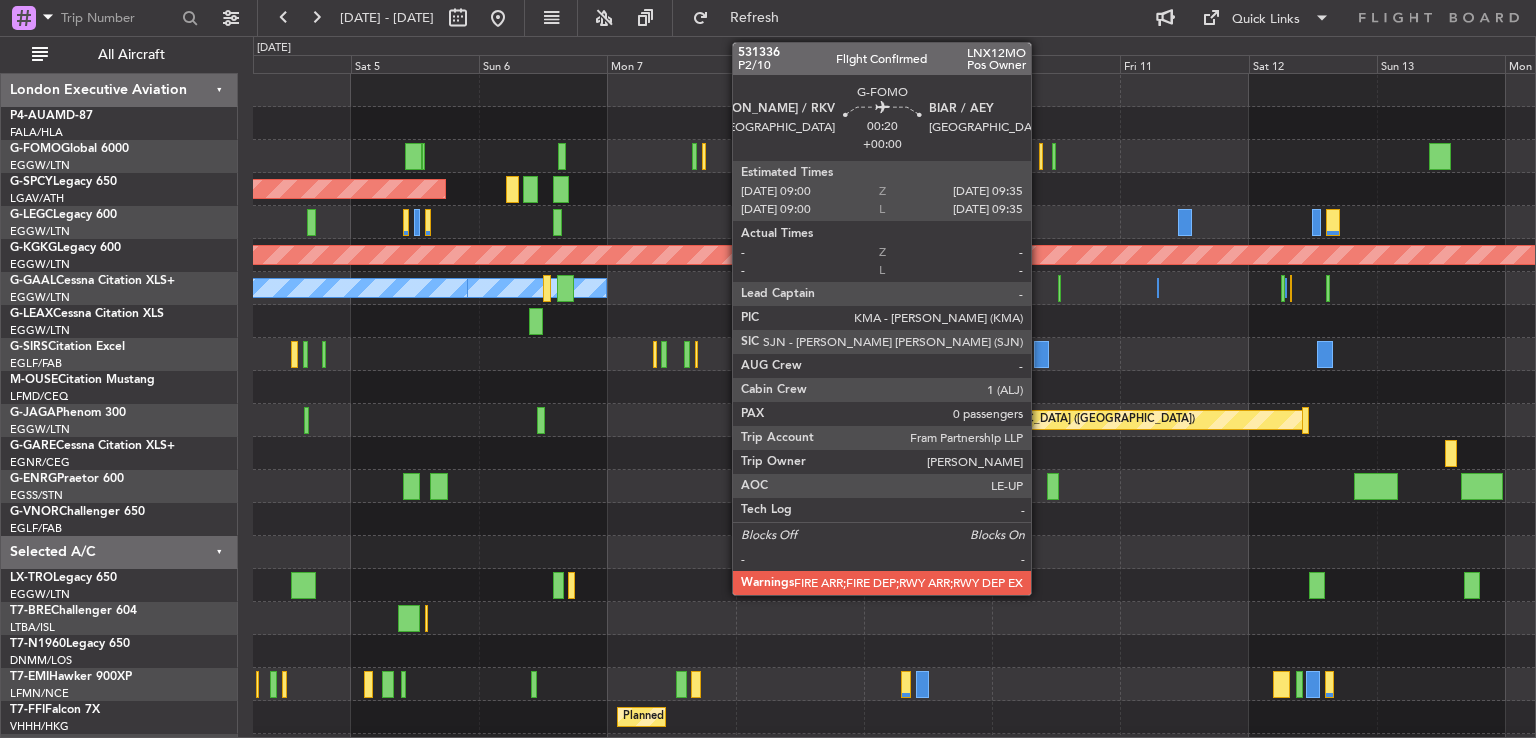 click 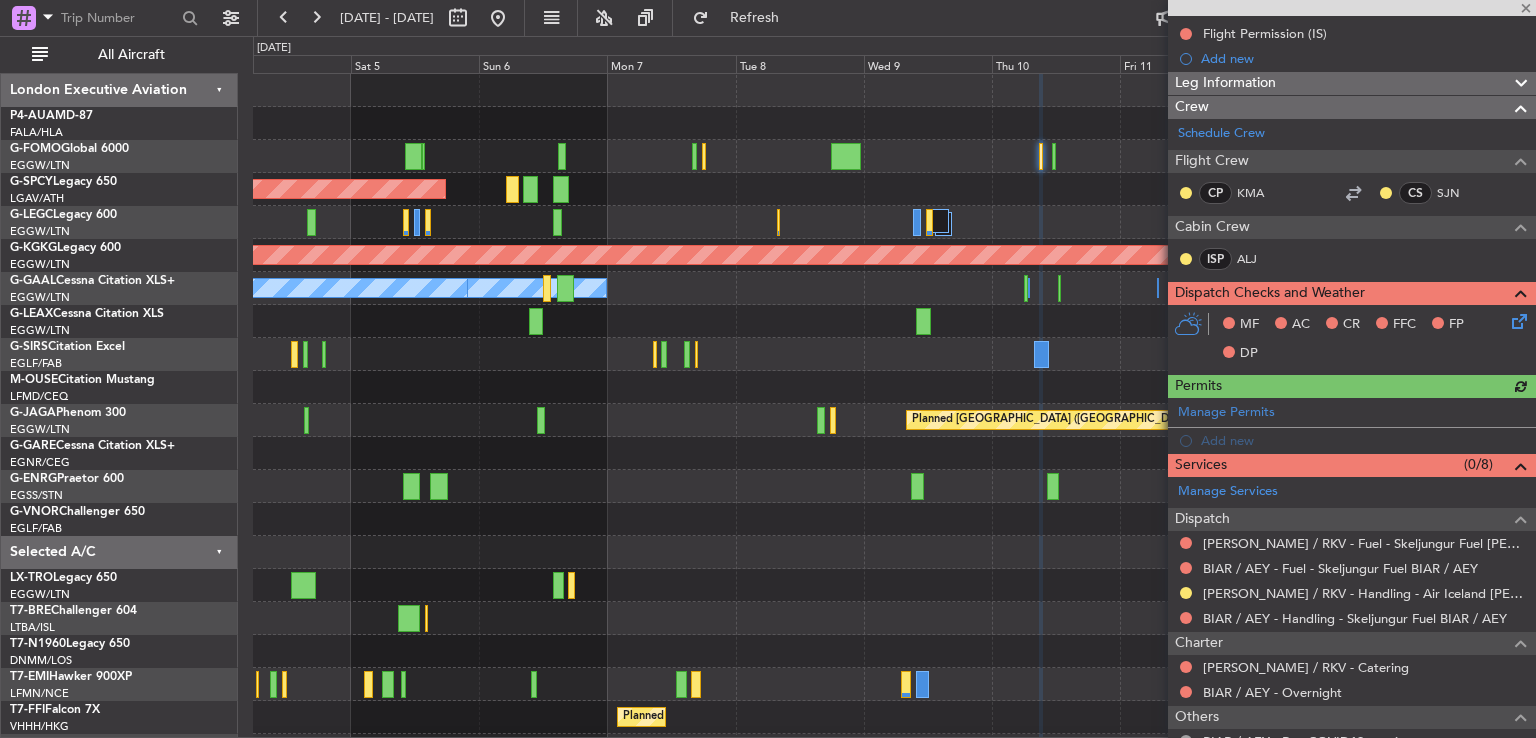 scroll, scrollTop: 367, scrollLeft: 0, axis: vertical 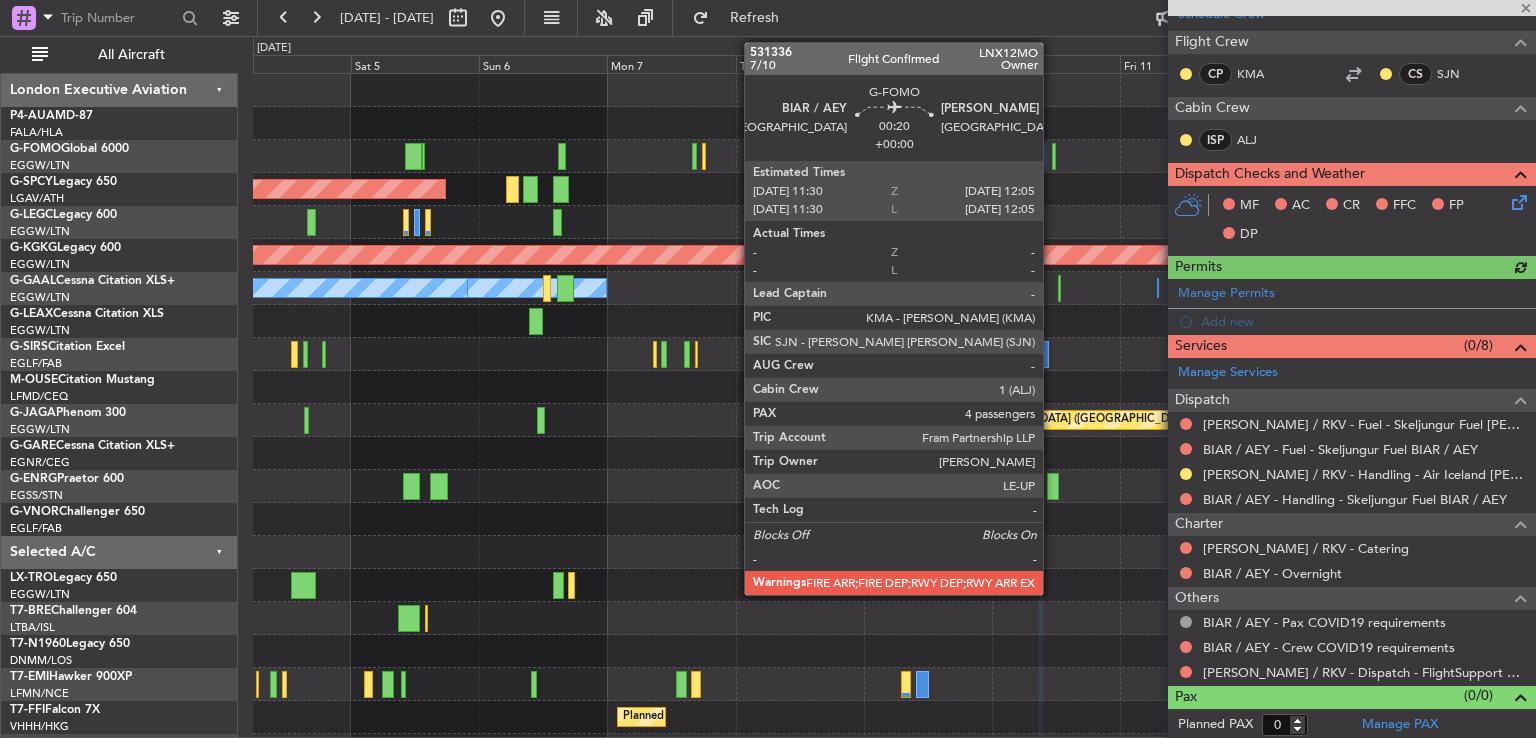 click 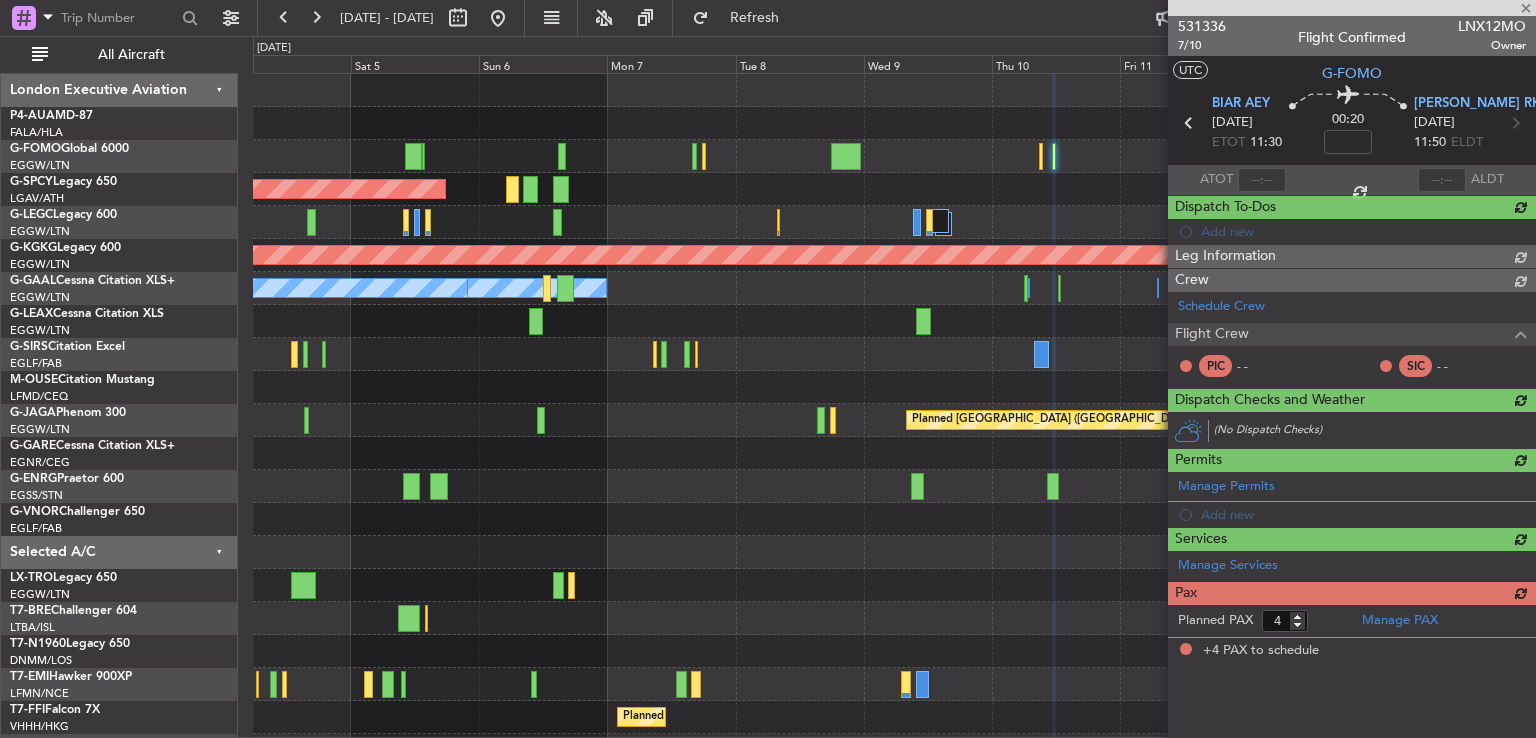 scroll, scrollTop: 0, scrollLeft: 0, axis: both 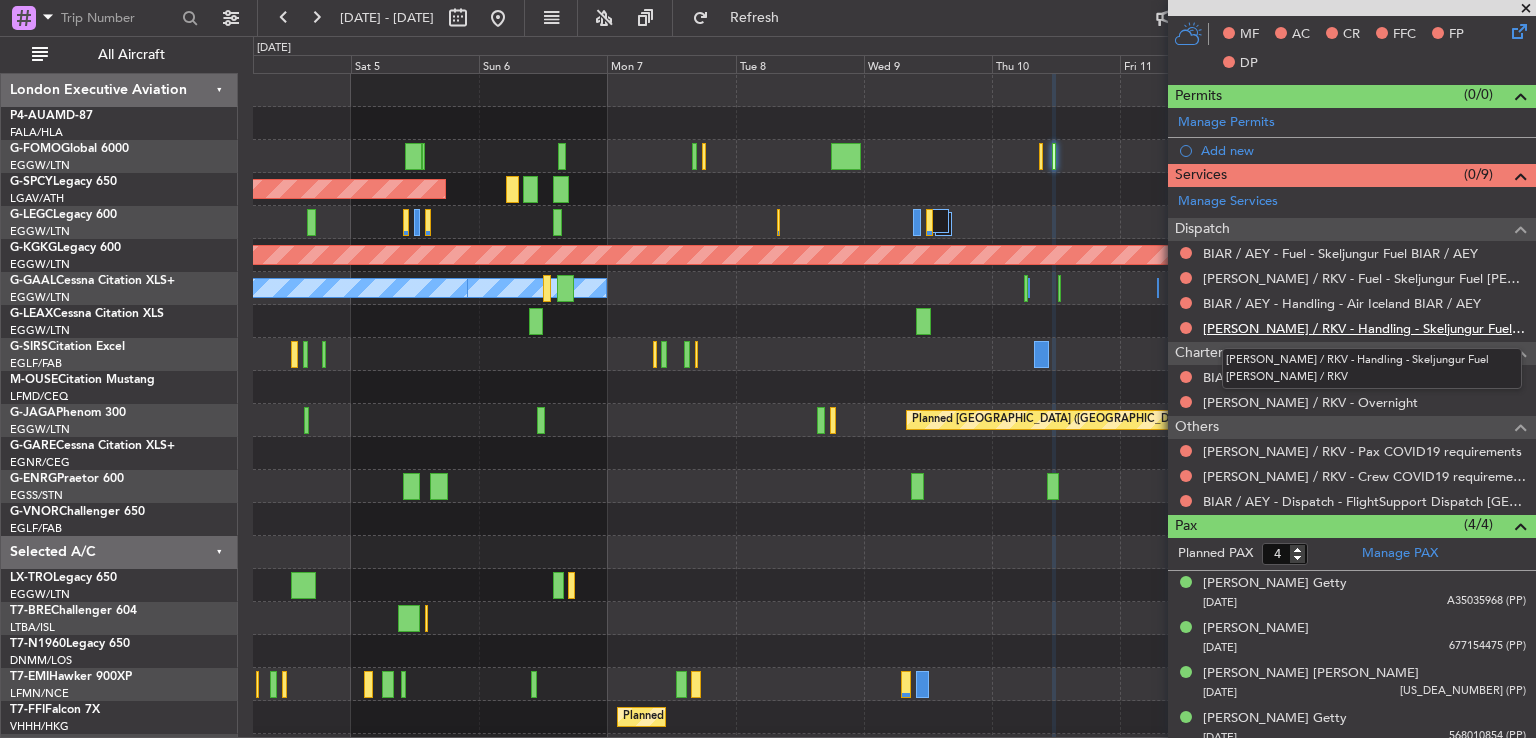 click on "[PERSON_NAME] / RKV - Handling - Skeljungur Fuel [PERSON_NAME] / RKV" at bounding box center (1364, 328) 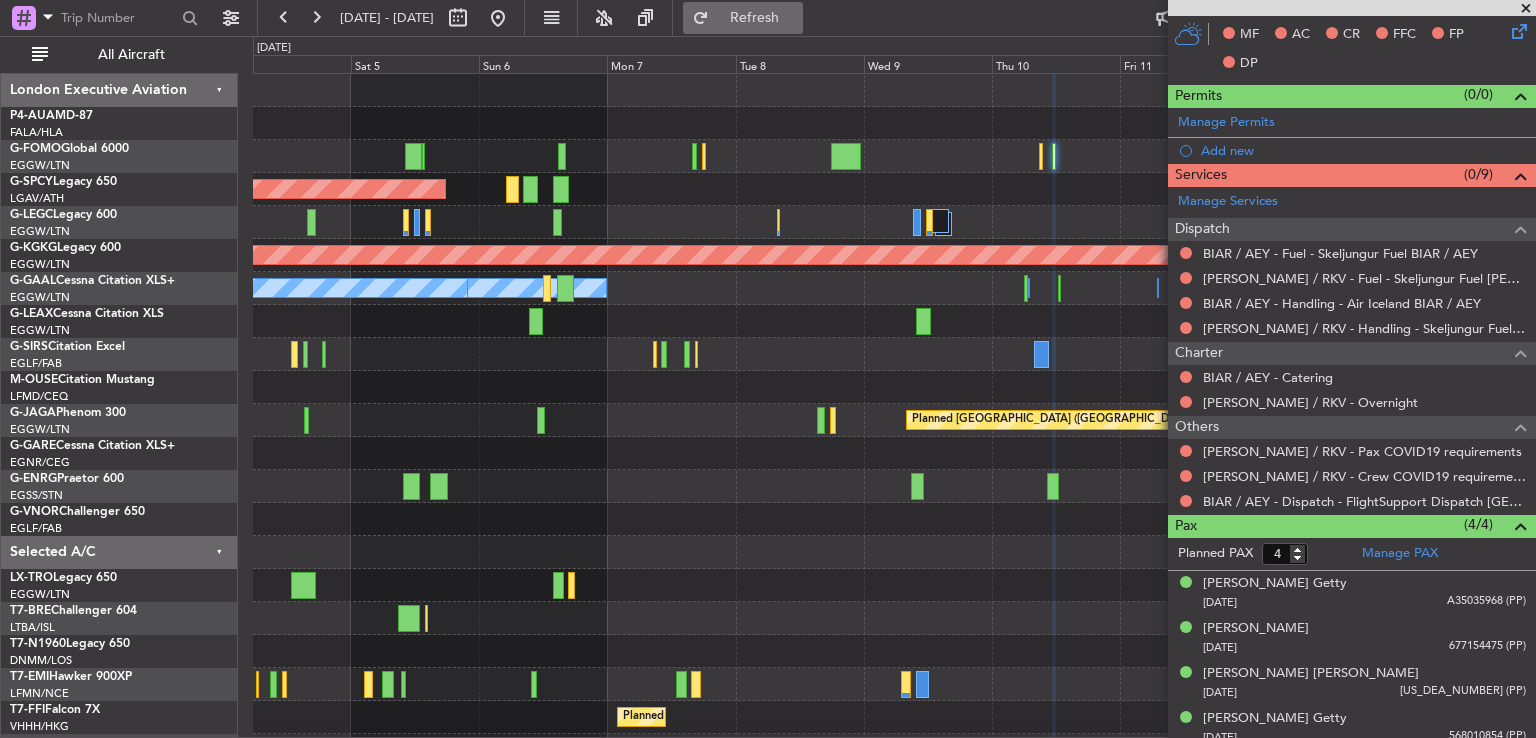 click on "Refresh" 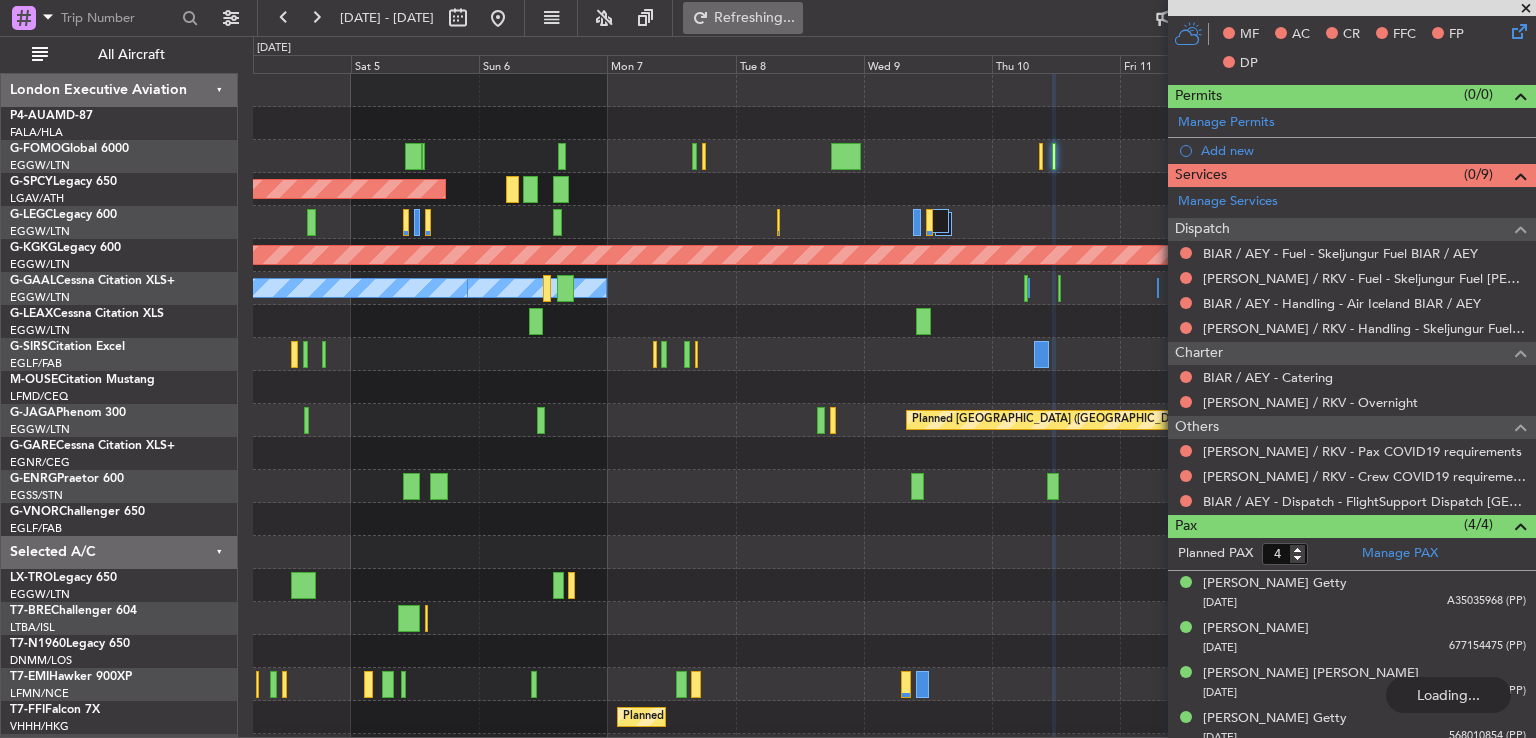 click on "Refreshing..." 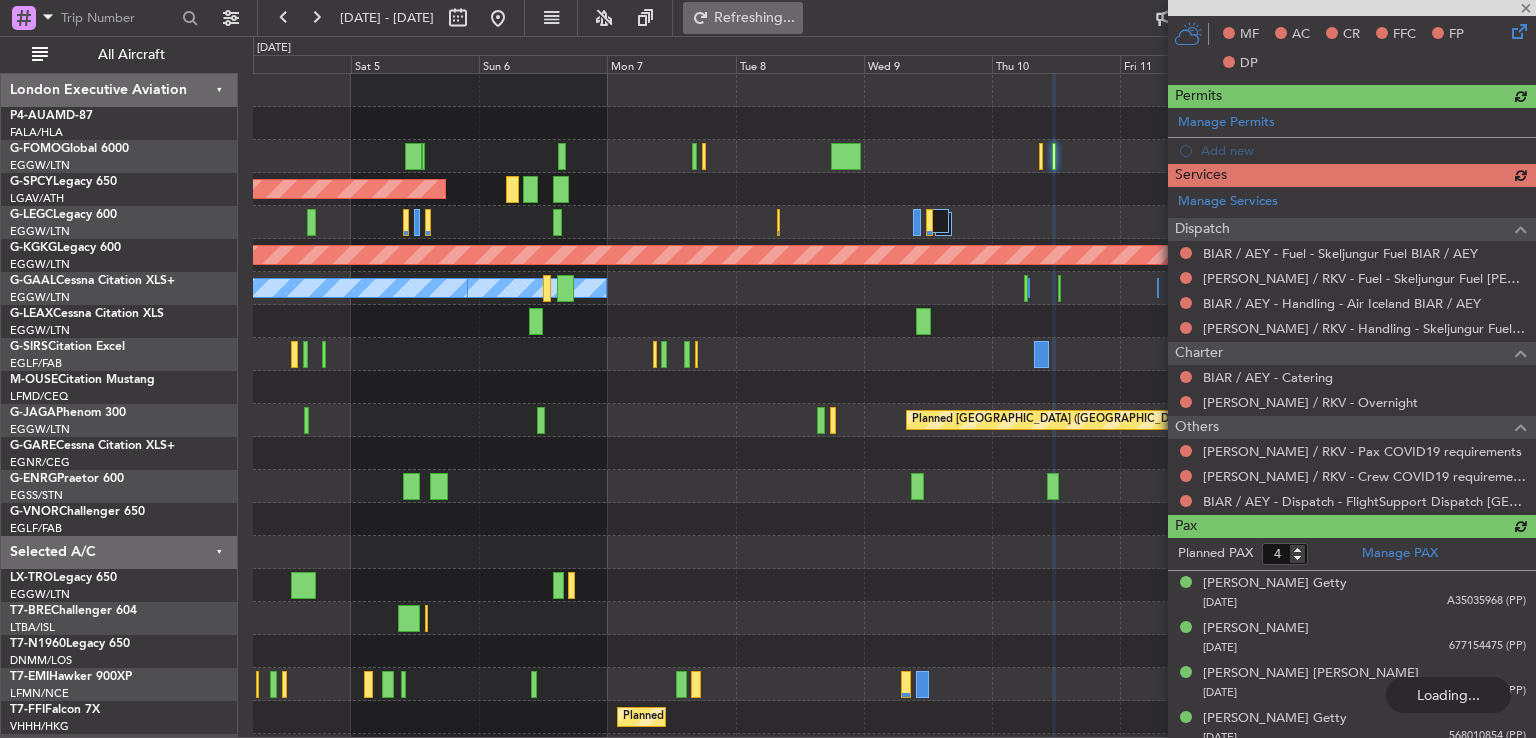click on "Refreshing..." 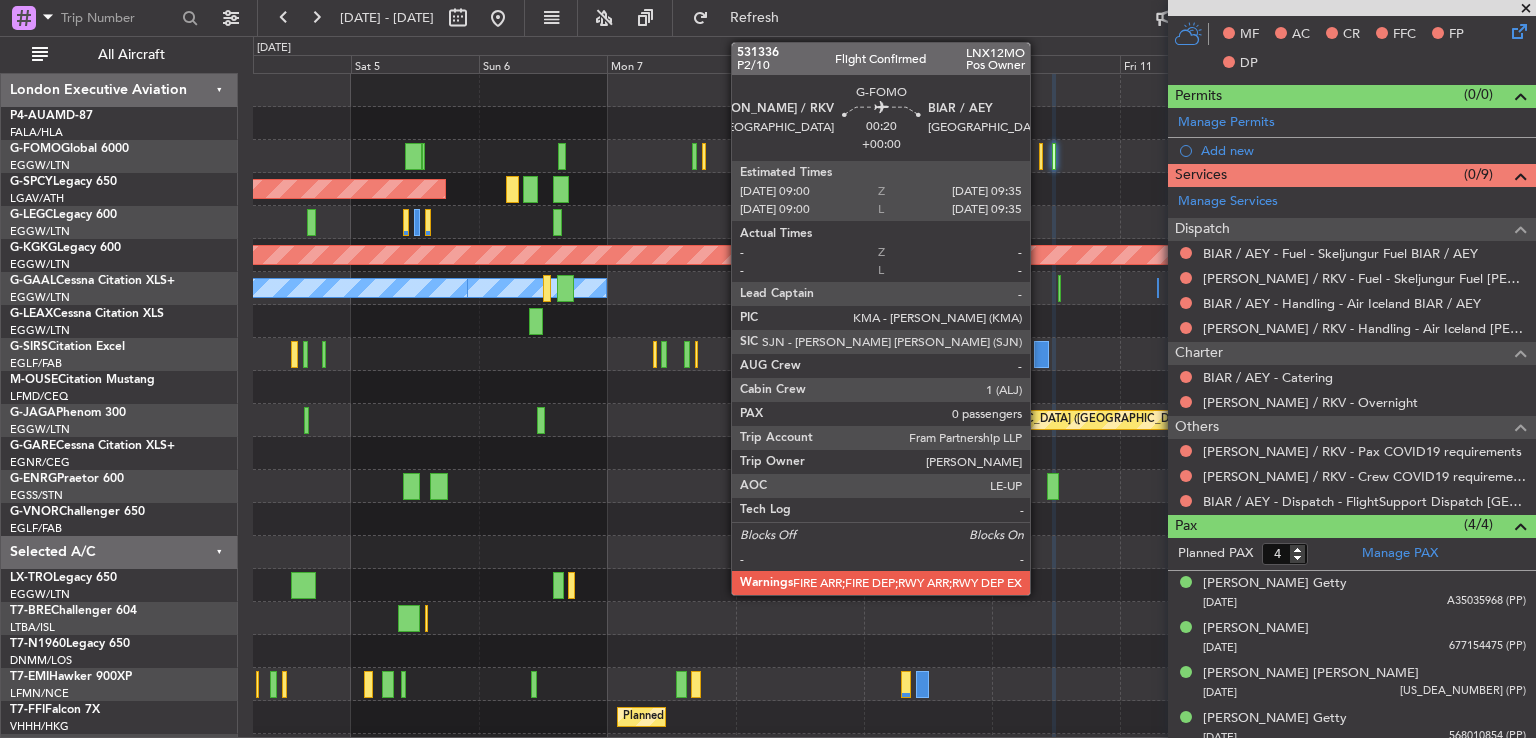 click 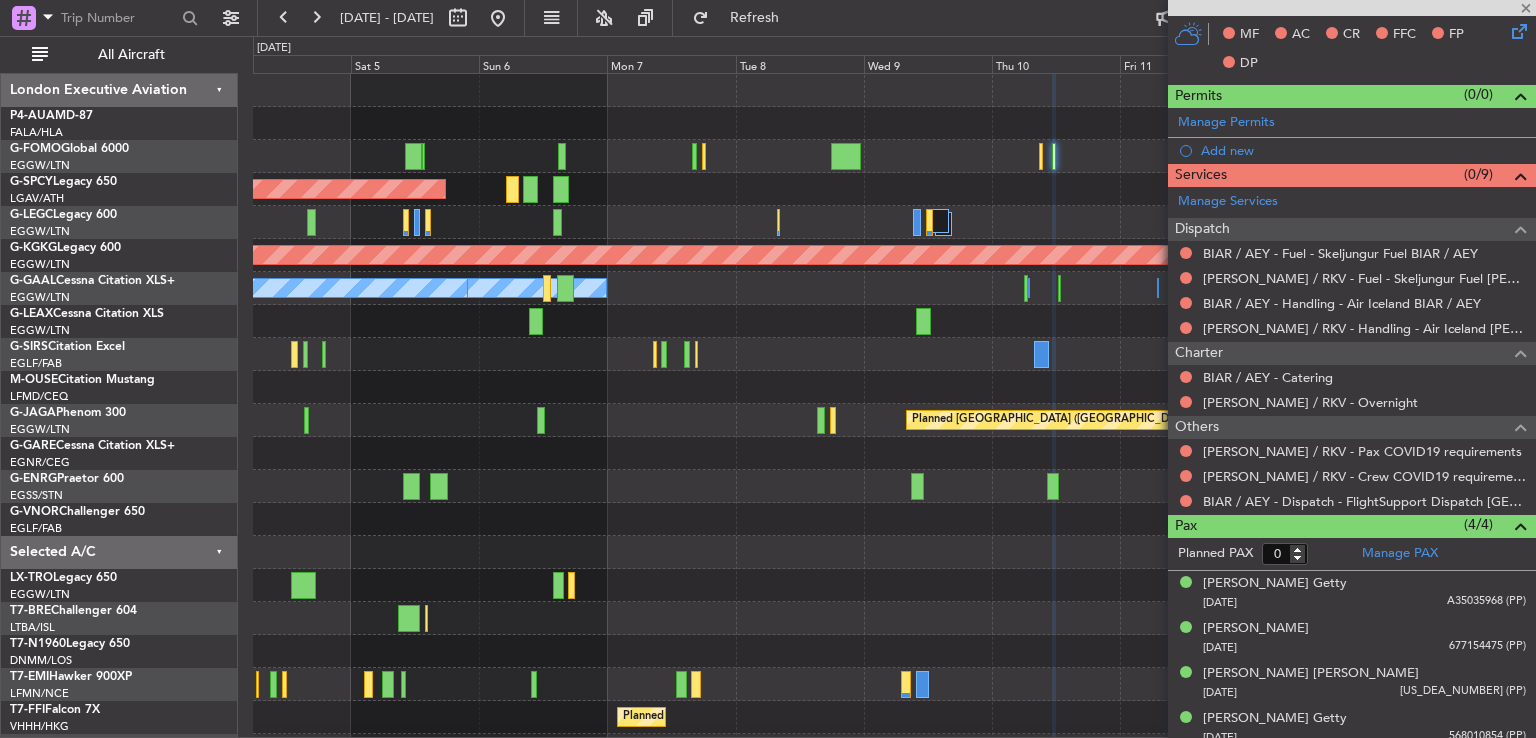 scroll, scrollTop: 0, scrollLeft: 0, axis: both 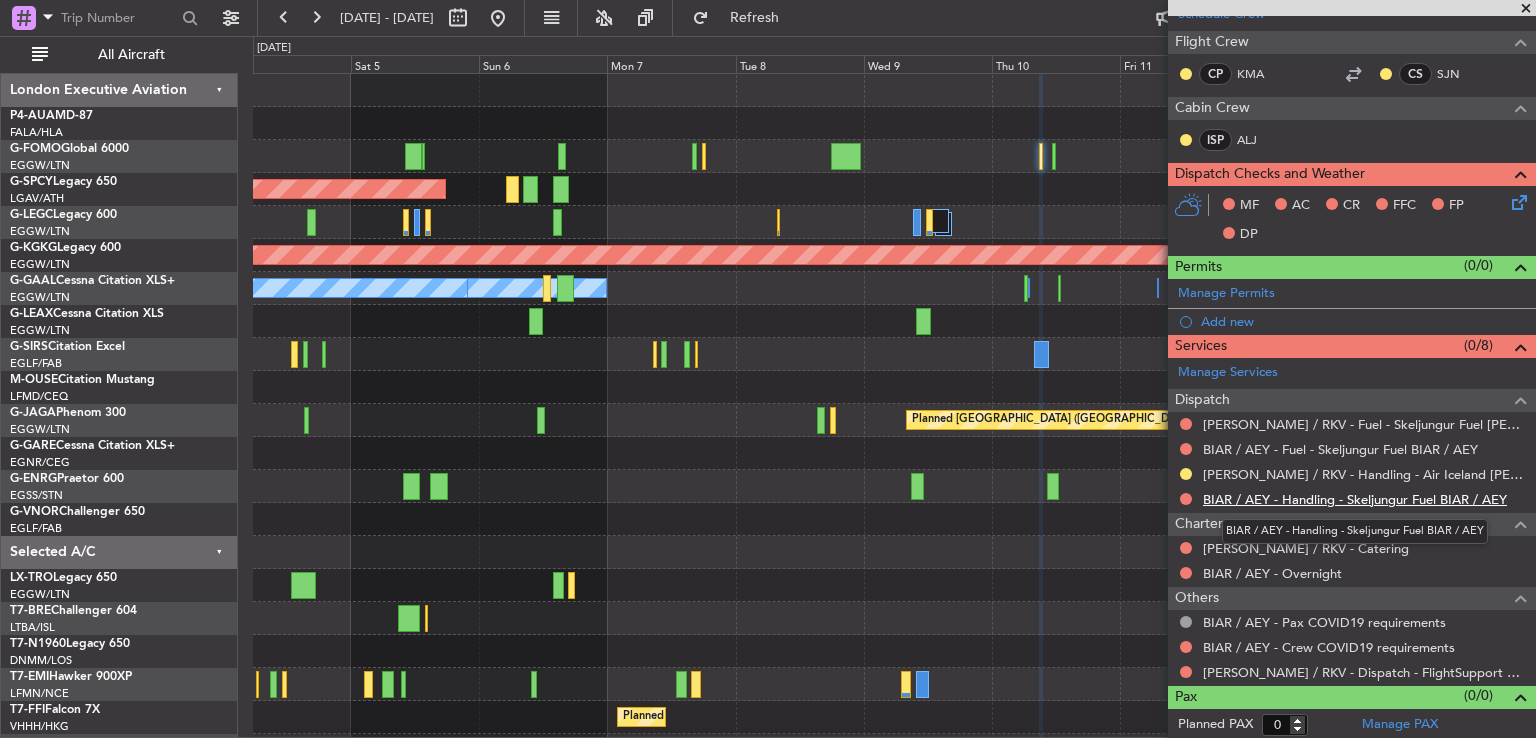 click on "BIAR / AEY - Handling - Skeljungur Fuel BIAR / AEY" at bounding box center (1355, 499) 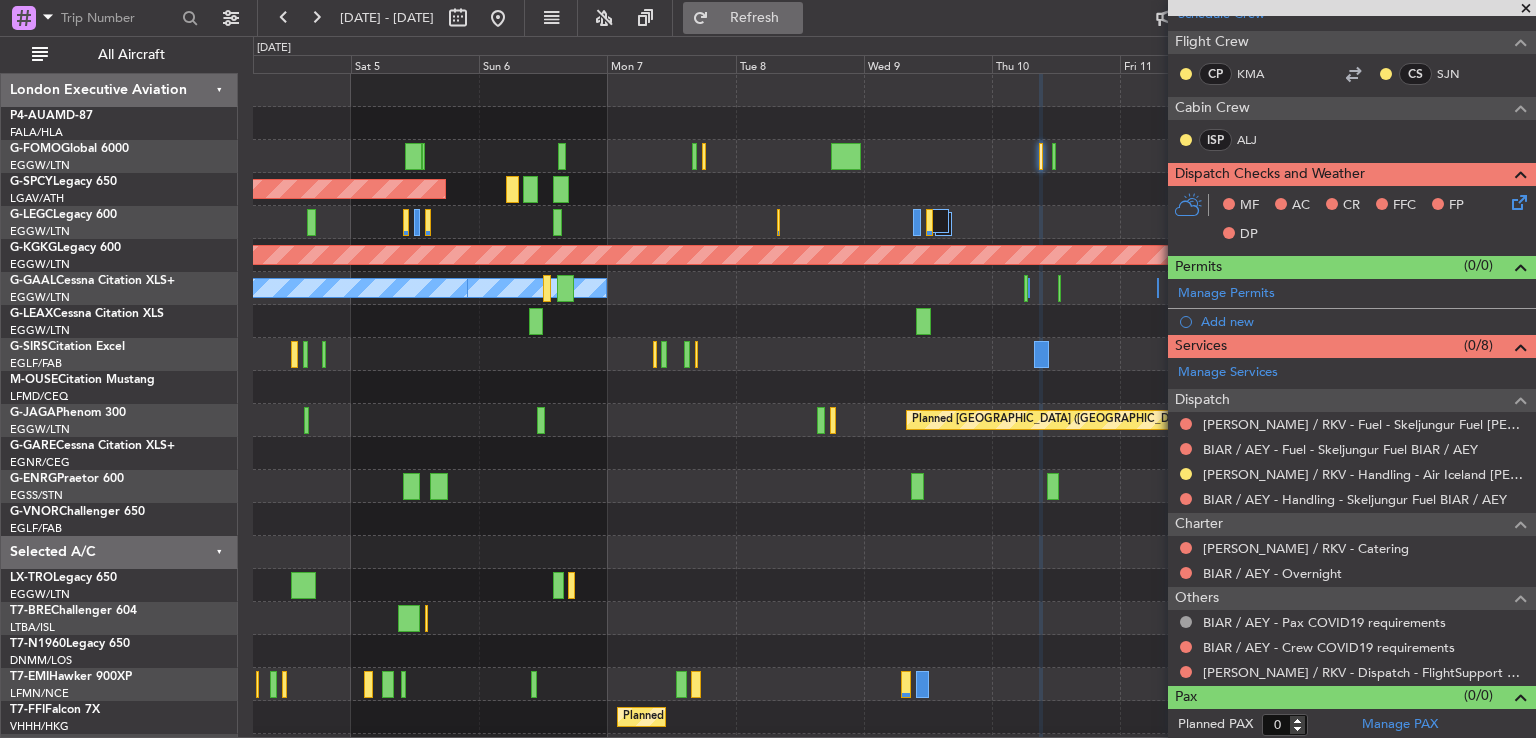 click on "Refresh" 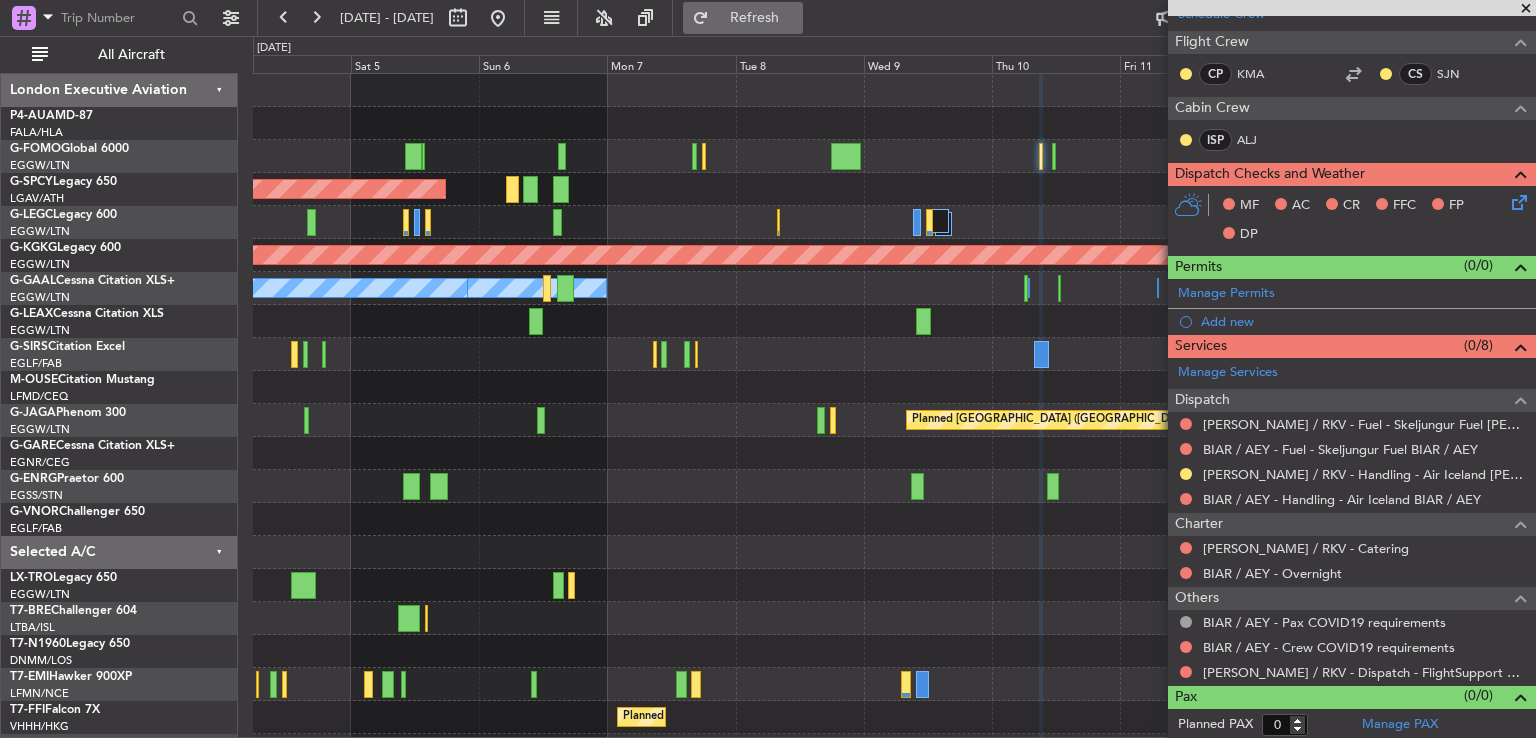 click on "Refresh" 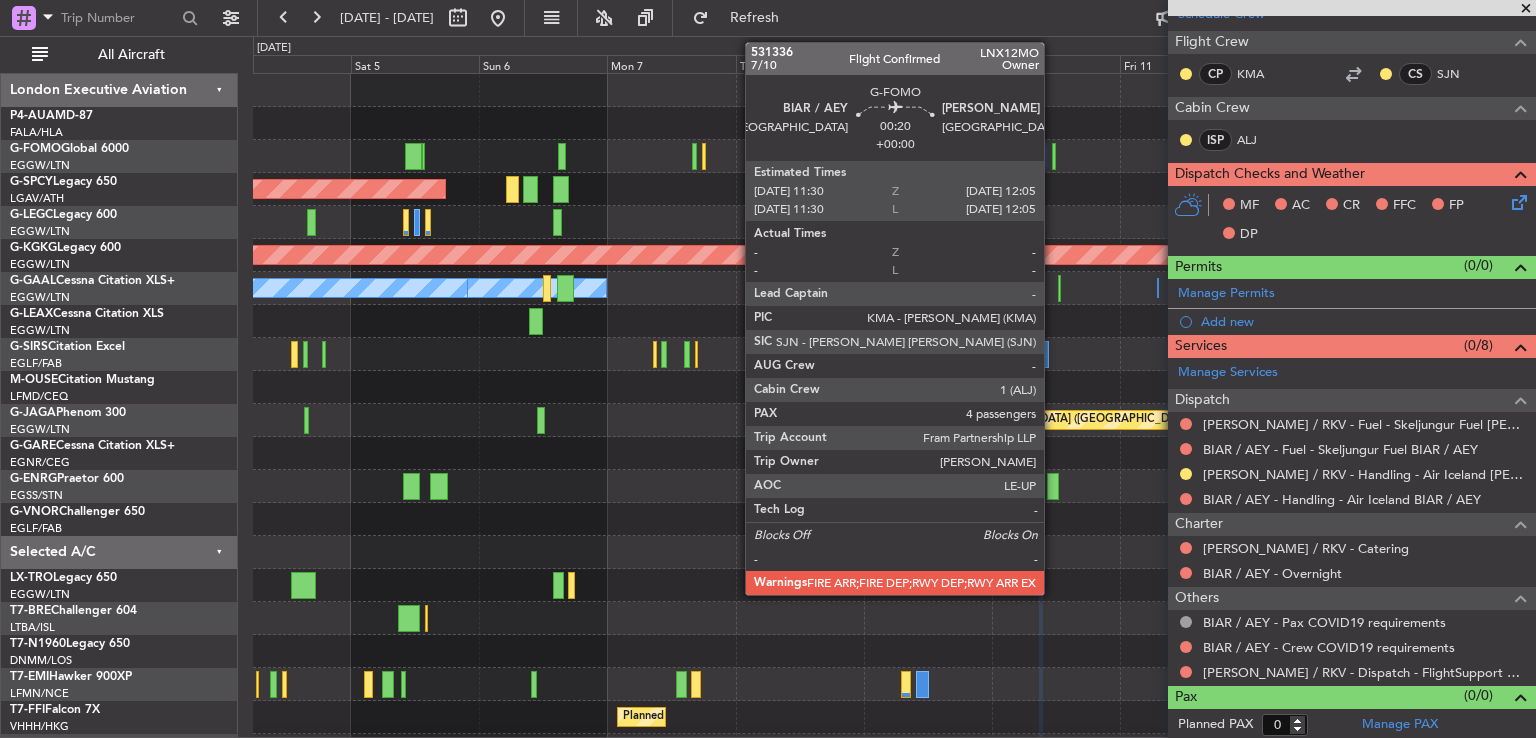 click 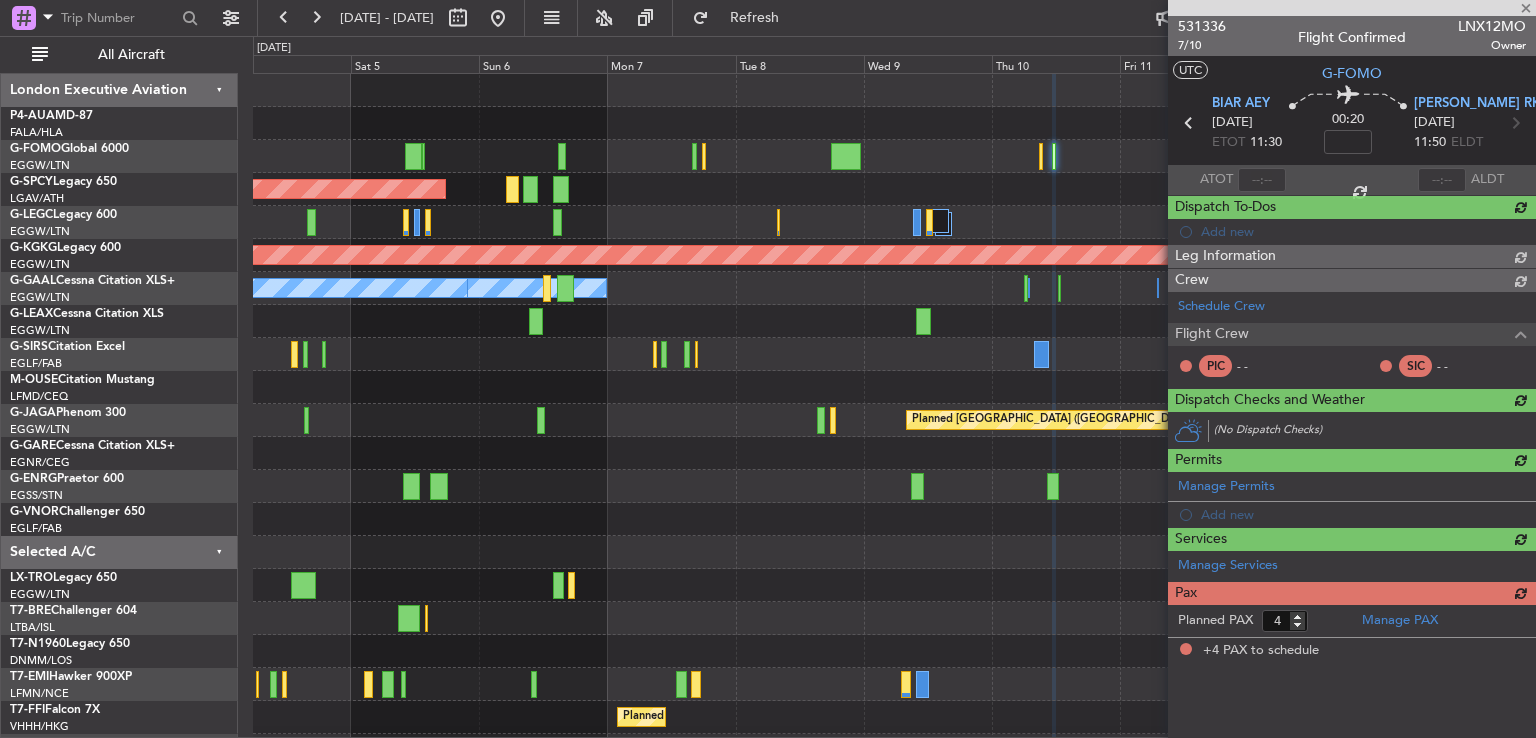 scroll, scrollTop: 0, scrollLeft: 0, axis: both 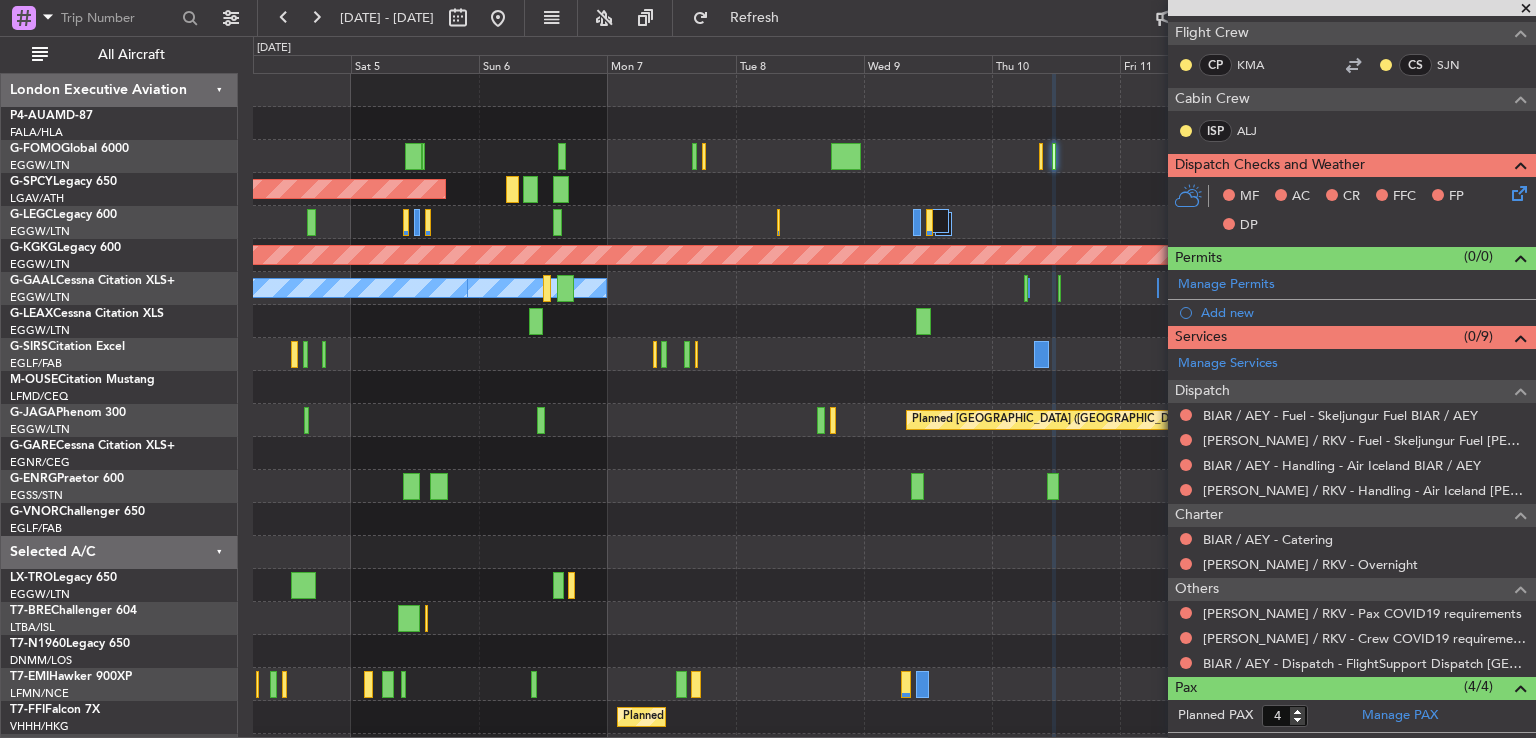 click at bounding box center (1526, 9) 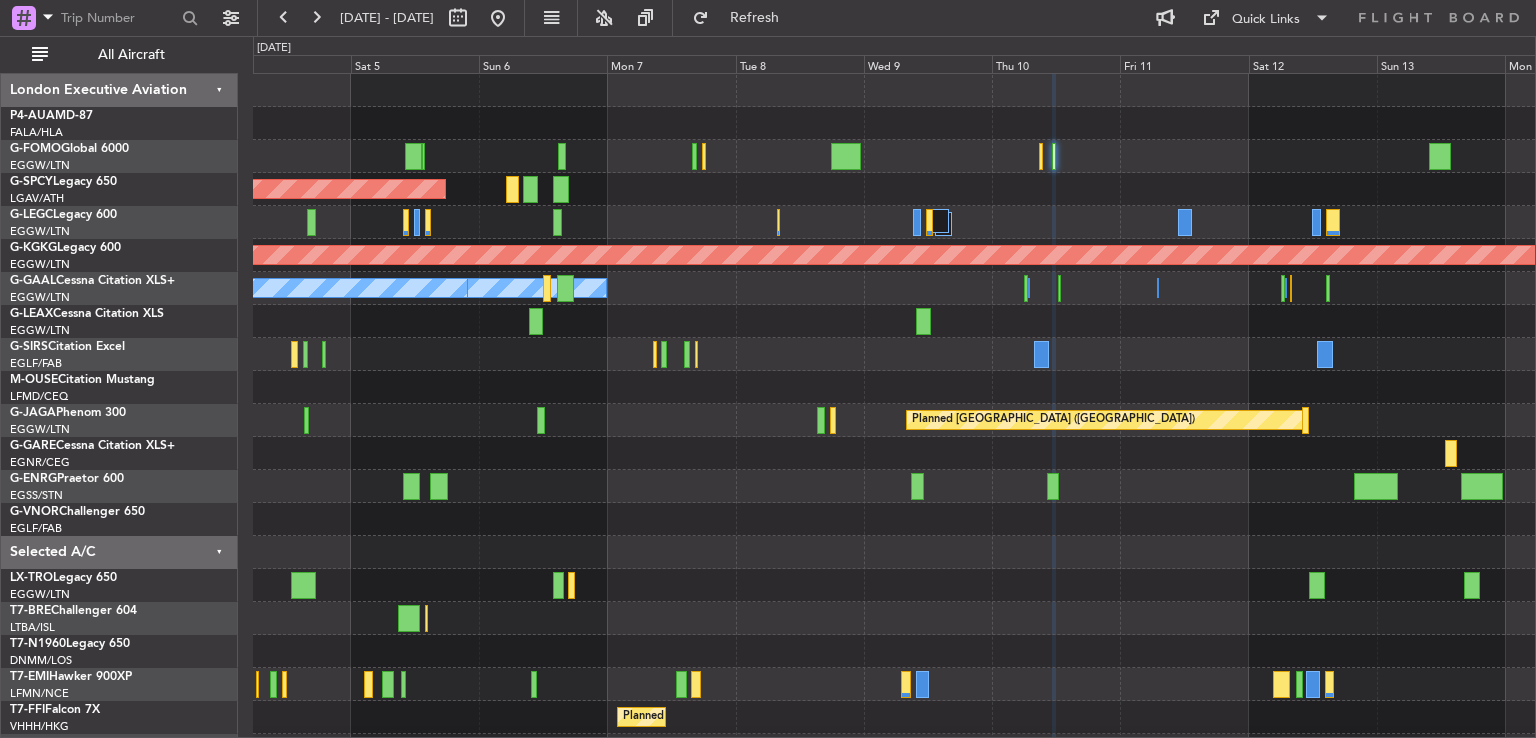 type on "0" 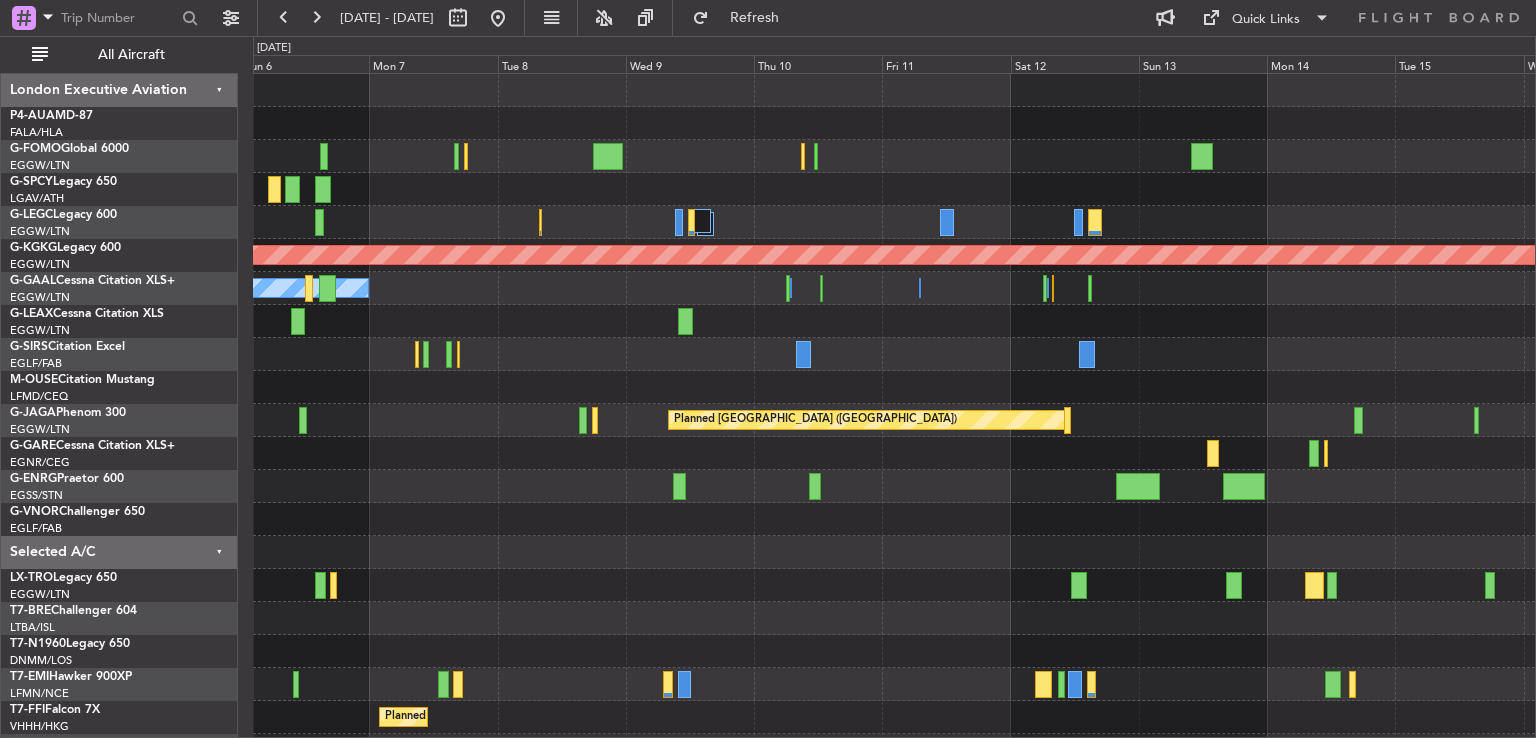 click 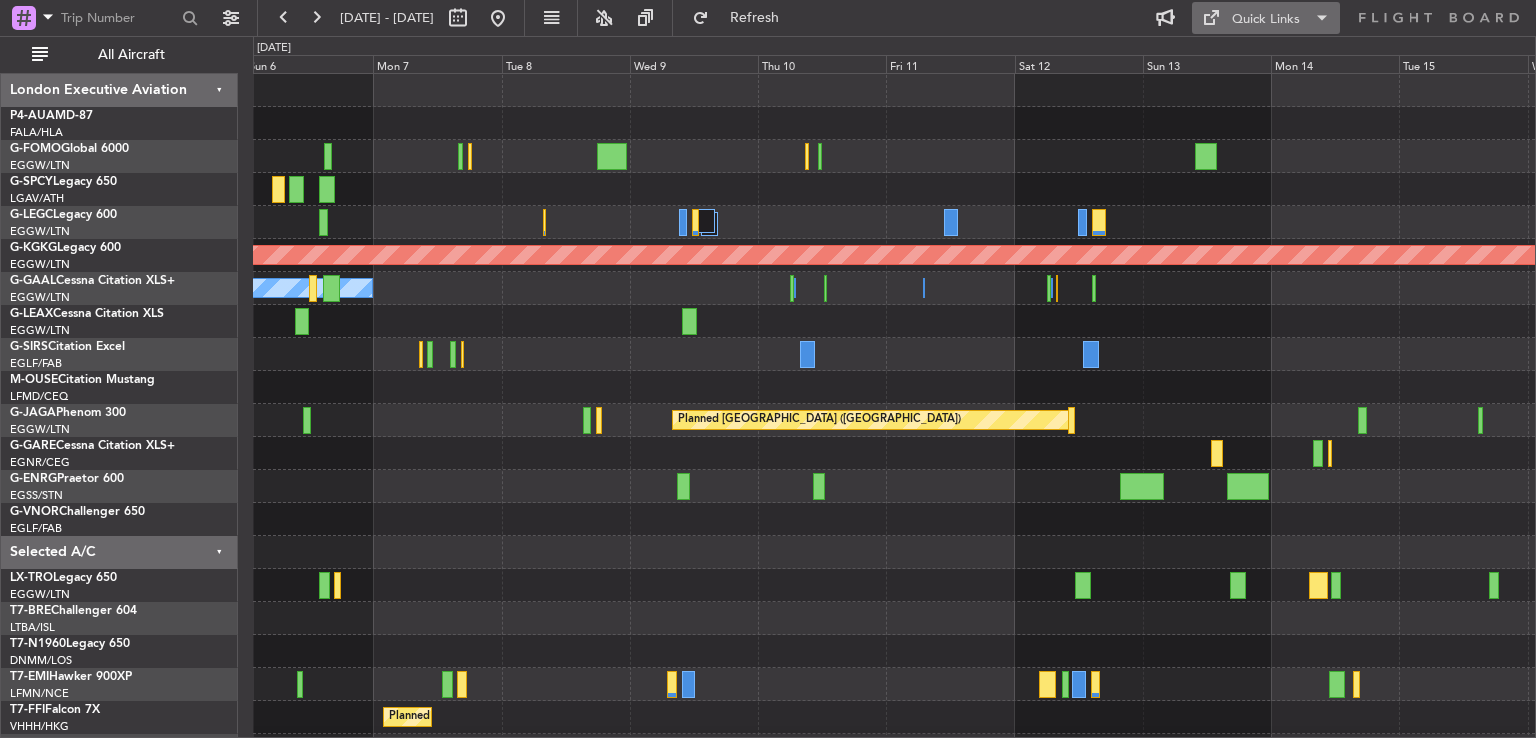 click on "Quick Links" at bounding box center [1266, 18] 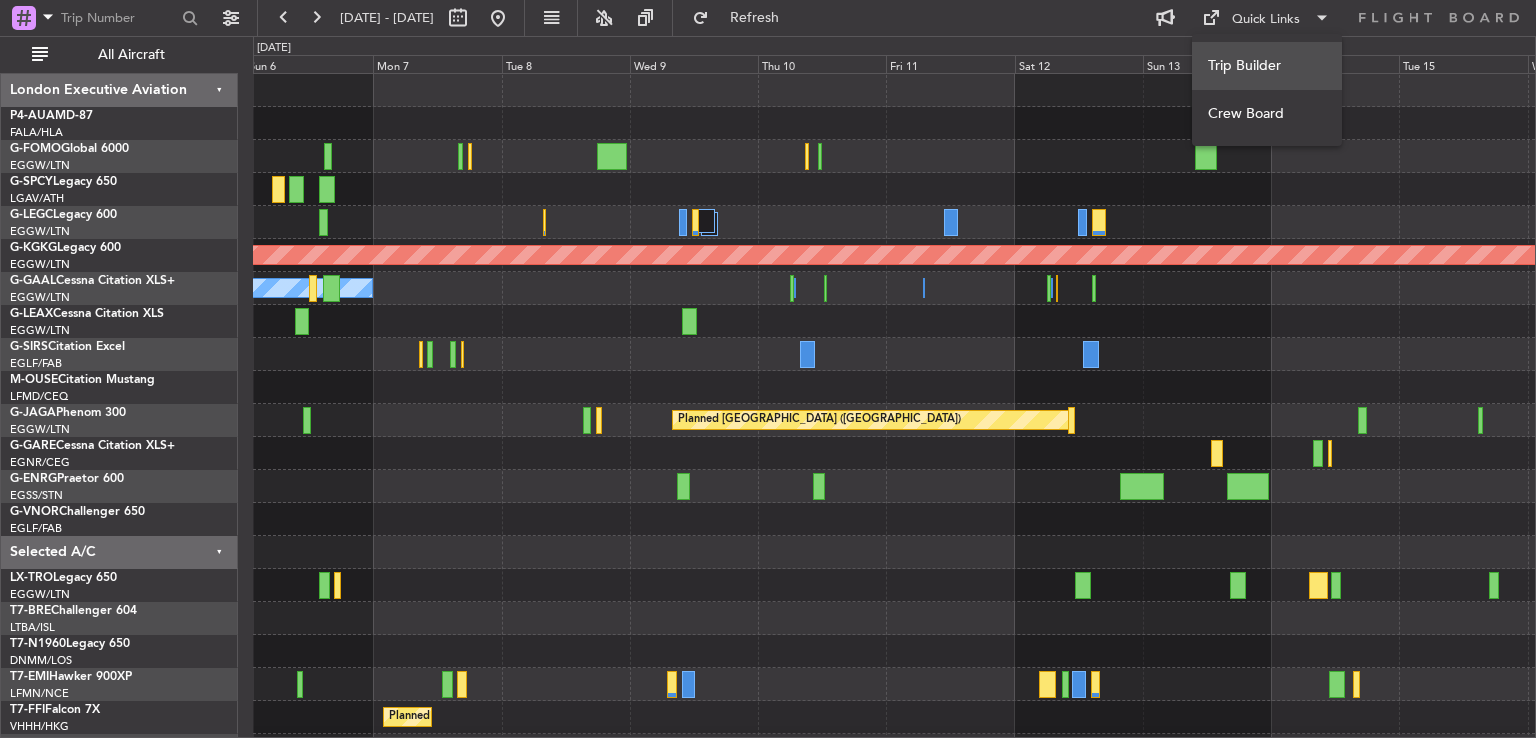 click on "Trip Builder" at bounding box center (1267, 66) 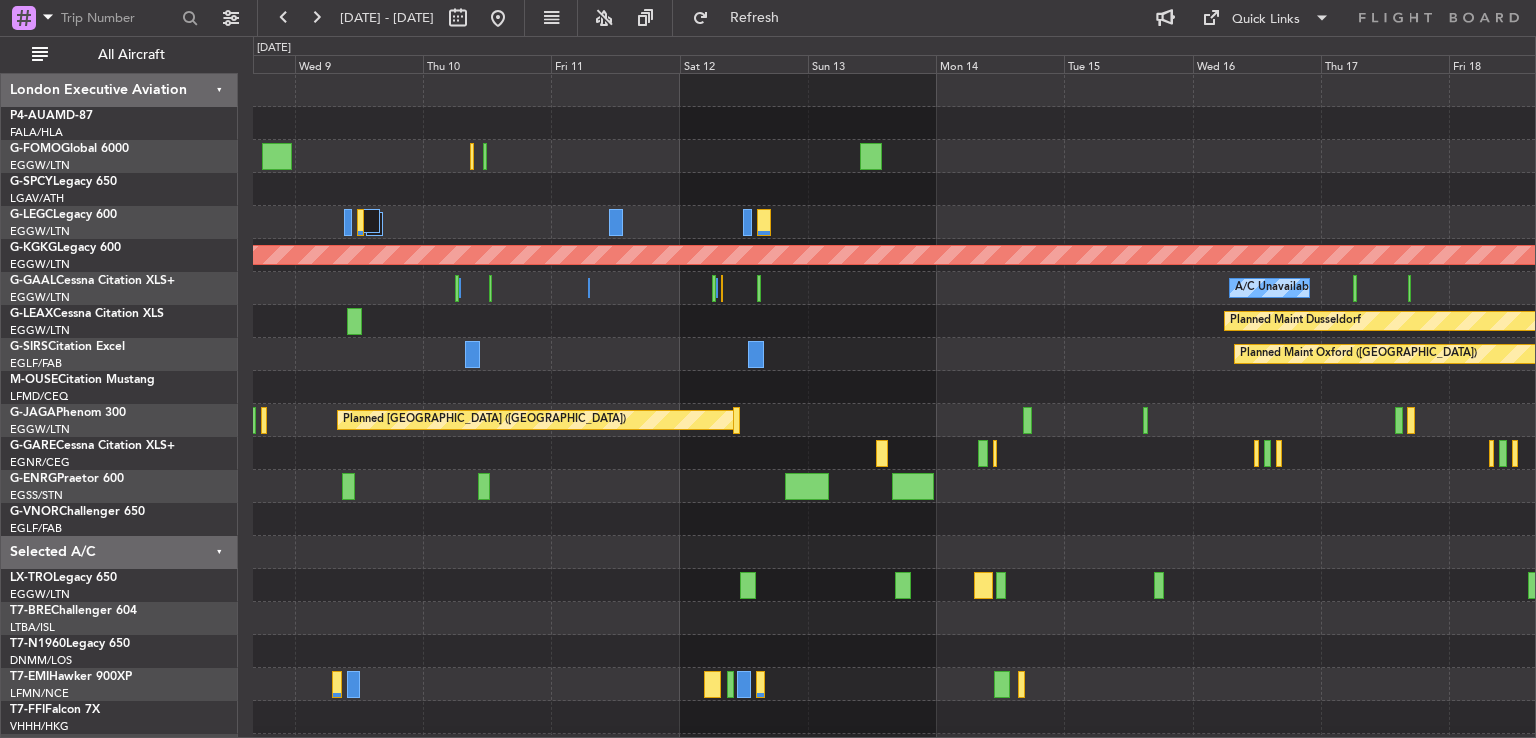 click on "A/C Unavailable
A/C Unavailable
Owner
A/C Unavailable
Owner [GEOGRAPHIC_DATA] ([GEOGRAPHIC_DATA])" 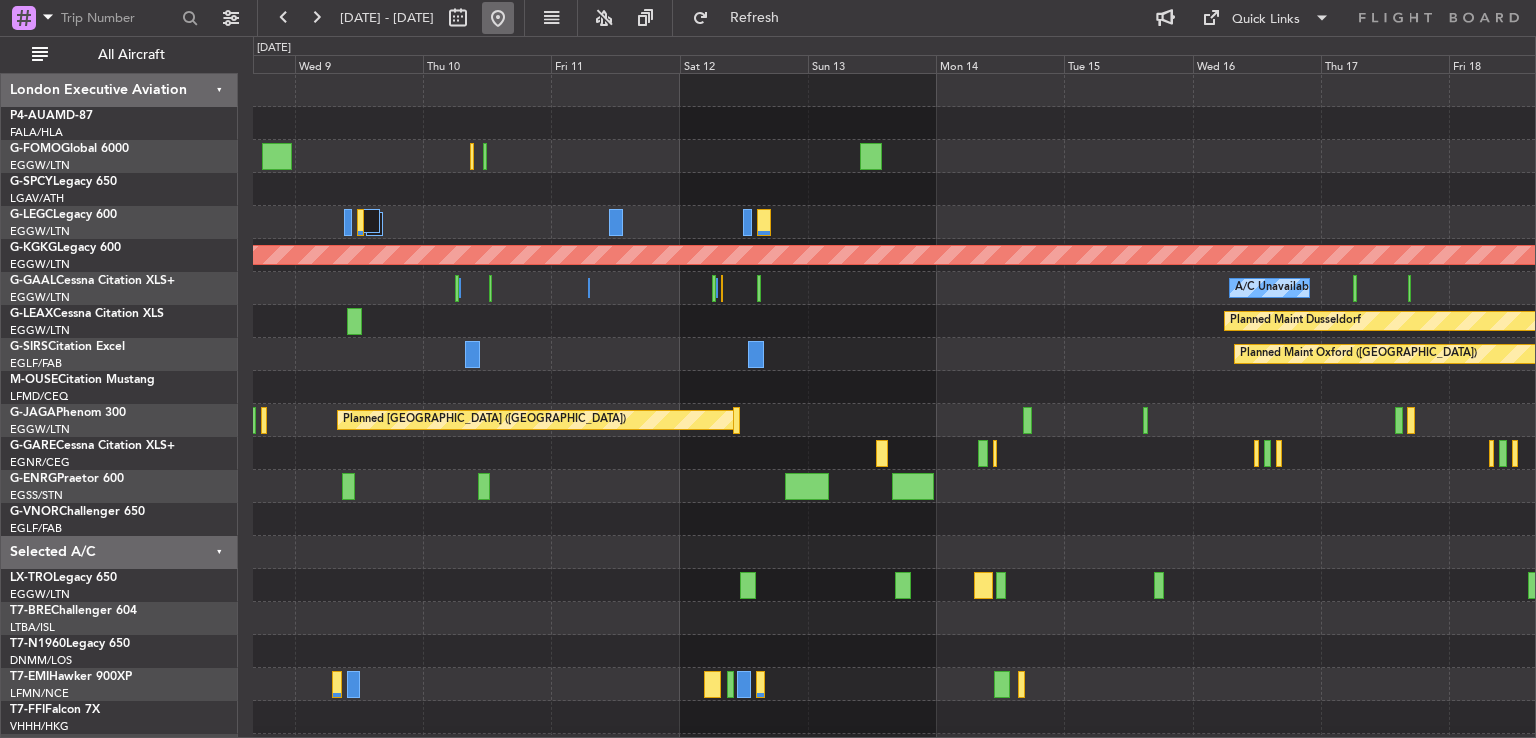 click at bounding box center [498, 18] 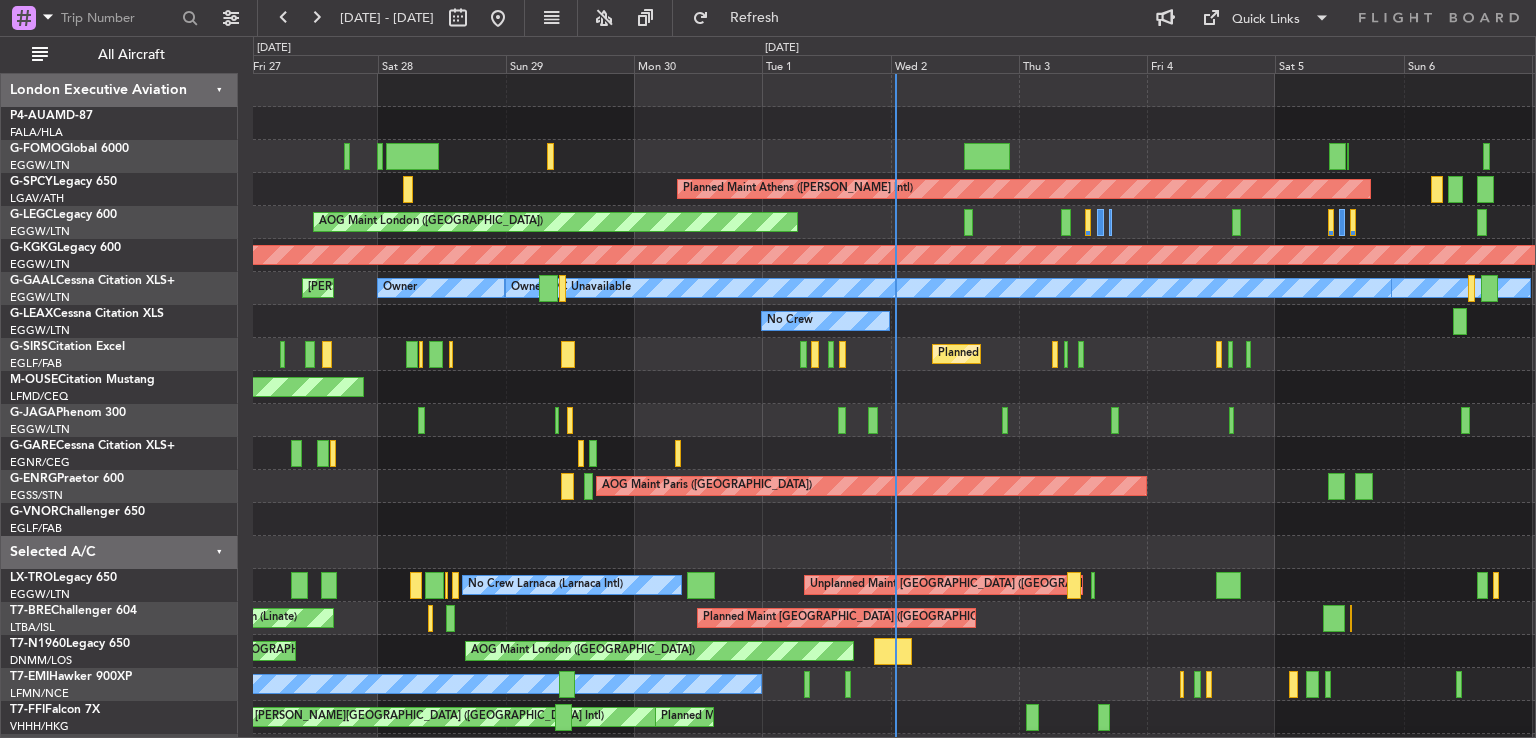 click on "Planned Maint Athens ([PERSON_NAME] Intl)
AOG Maint [GEOGRAPHIC_DATA] ([GEOGRAPHIC_DATA])
AOG Maint [GEOGRAPHIC_DATA] ([GEOGRAPHIC_DATA])
Owner [GEOGRAPHIC_DATA] ([GEOGRAPHIC_DATA])
A/C Unavailable
Owner
[PERSON_NAME][GEOGRAPHIC_DATA] ([GEOGRAPHIC_DATA])
No Crew
Planned Maint [GEOGRAPHIC_DATA] ([GEOGRAPHIC_DATA])
No Crew [GEOGRAPHIC_DATA] ([GEOGRAPHIC_DATA])
Planned Maint [GEOGRAPHIC_DATA]
Planned Maint [GEOGRAPHIC_DATA] ([GEOGRAPHIC_DATA])
[GEOGRAPHIC_DATA] ([GEOGRAPHIC_DATA])
AOG Maint [GEOGRAPHIC_DATA] ([GEOGRAPHIC_DATA])
Unplanned Maint [GEOGRAPHIC_DATA] ([GEOGRAPHIC_DATA])
Unplanned Maint [GEOGRAPHIC_DATA] ([GEOGRAPHIC_DATA])
No Crew Larnaca ([GEOGRAPHIC_DATA])
Planned Maint [GEOGRAPHIC_DATA] ([GEOGRAPHIC_DATA])
Planned Maint Milan ([GEOGRAPHIC_DATA])
AOG Maint Milan ([GEOGRAPHIC_DATA])
AOG Maint [GEOGRAPHIC_DATA] ([GEOGRAPHIC_DATA])
Planned Maint [GEOGRAPHIC_DATA] ([GEOGRAPHIC_DATA])
No Crew" 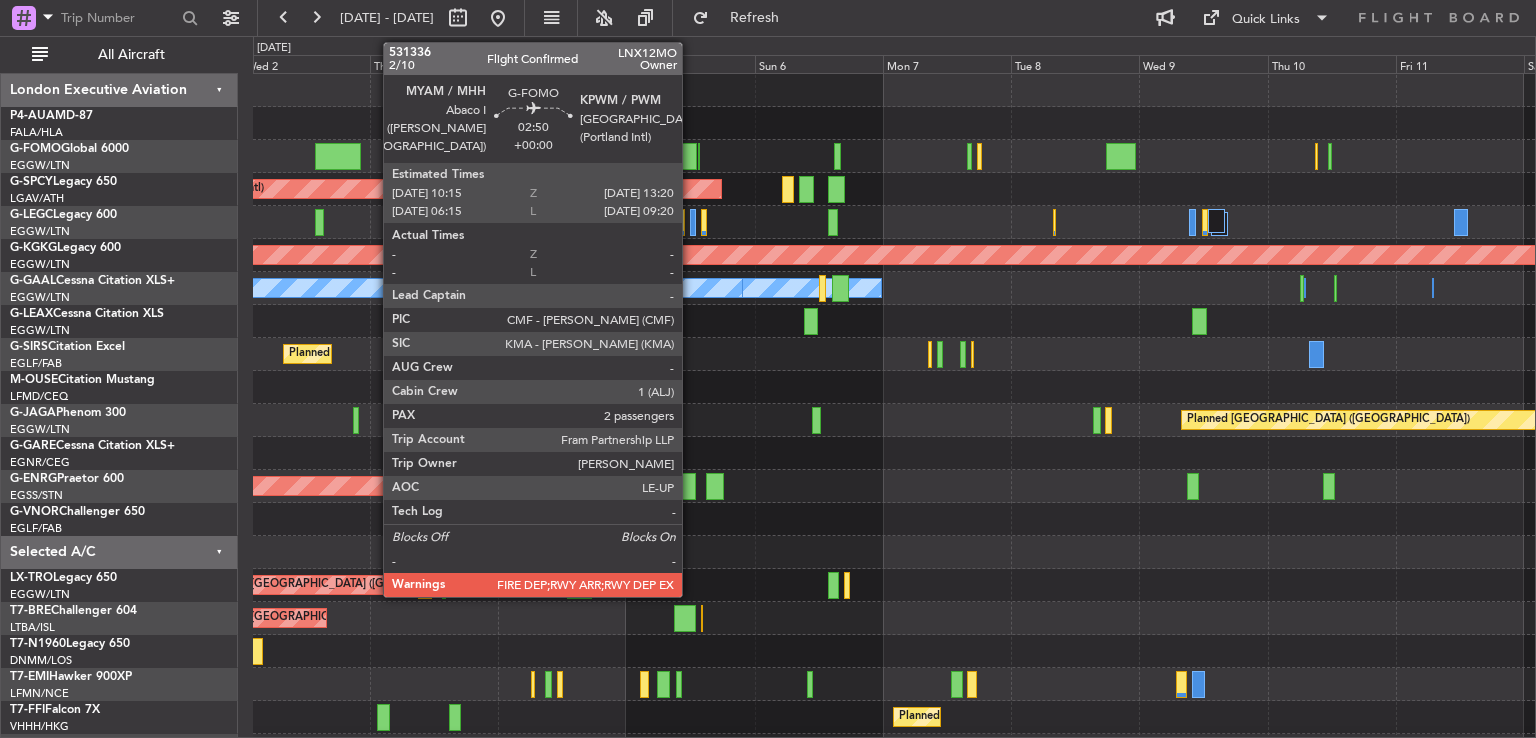 click 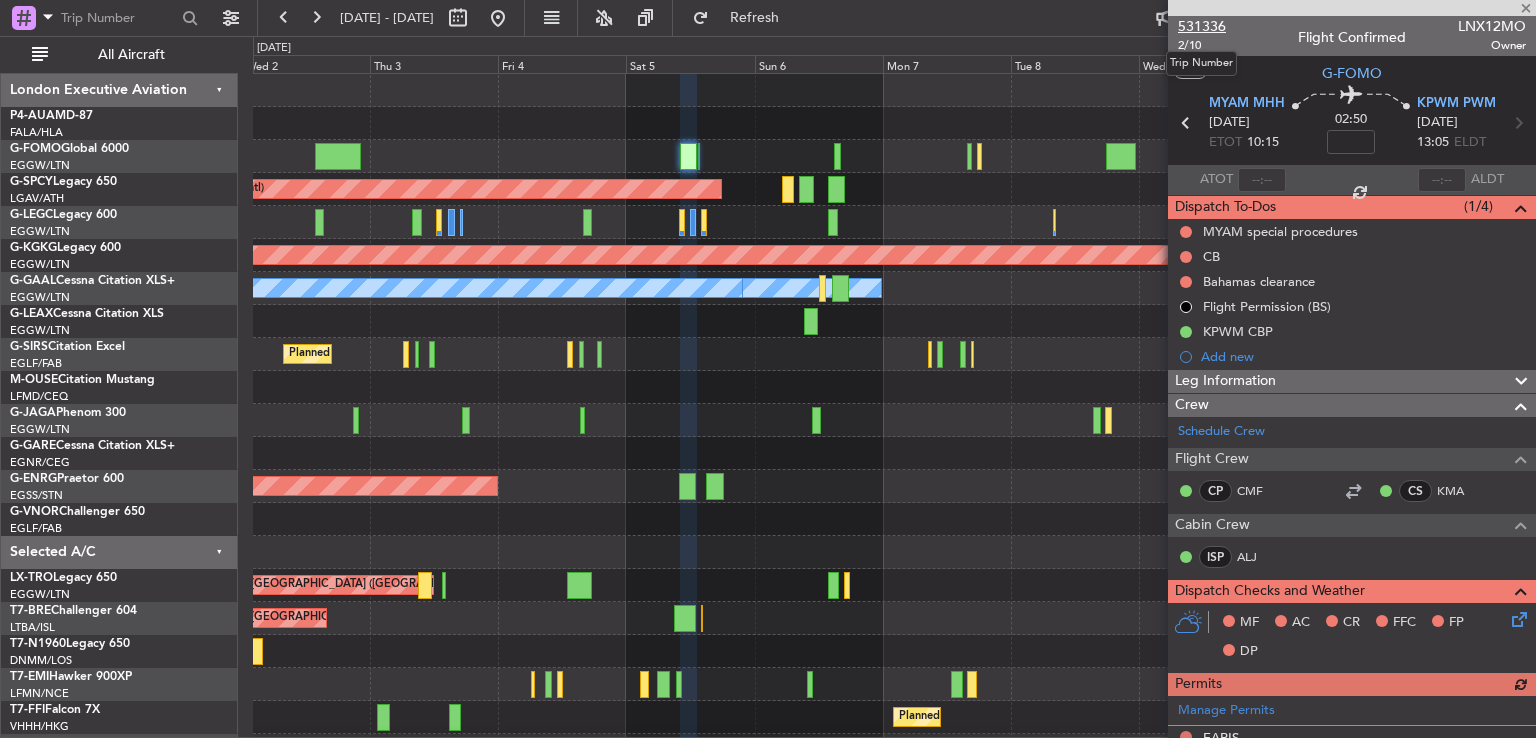 click on "531336" at bounding box center (1202, 26) 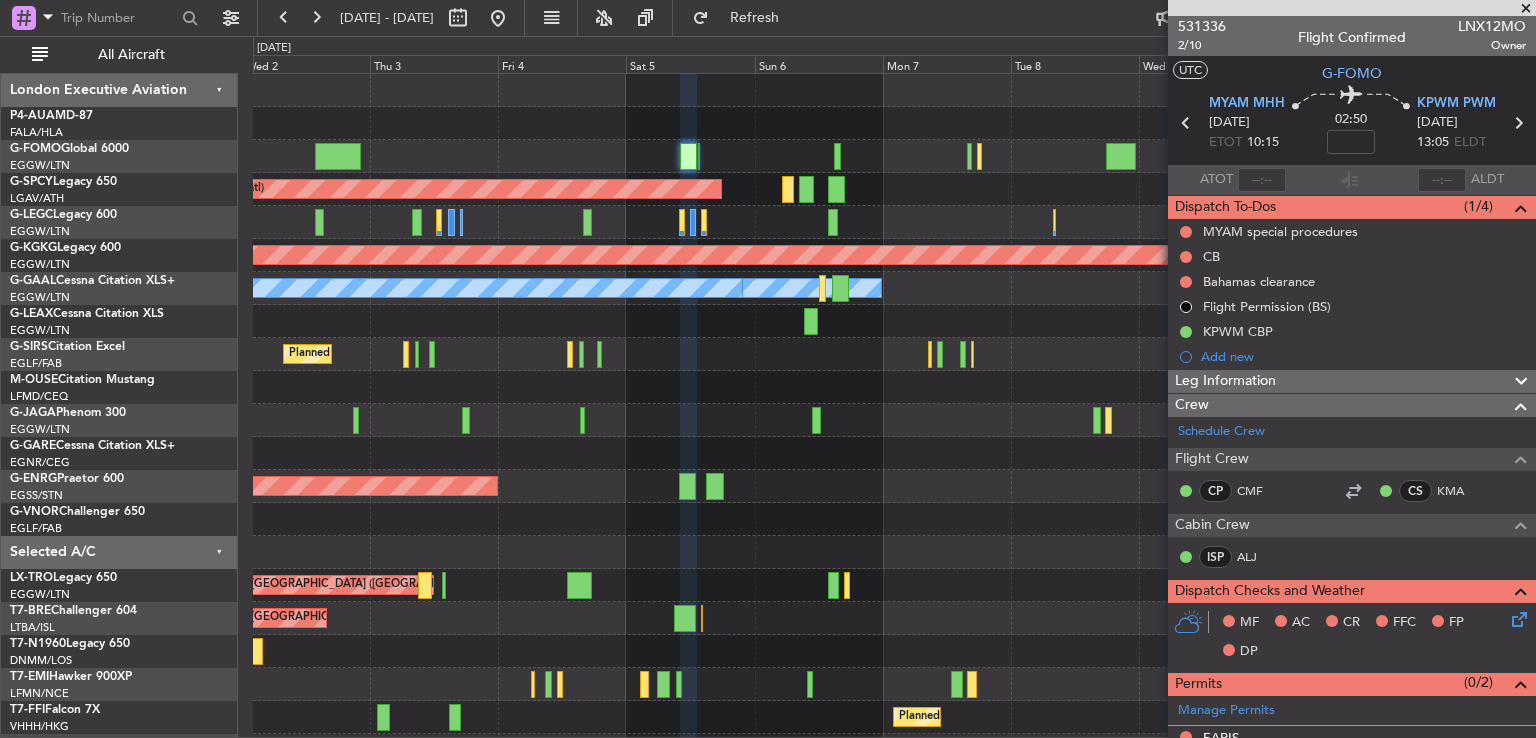 click at bounding box center (1526, 9) 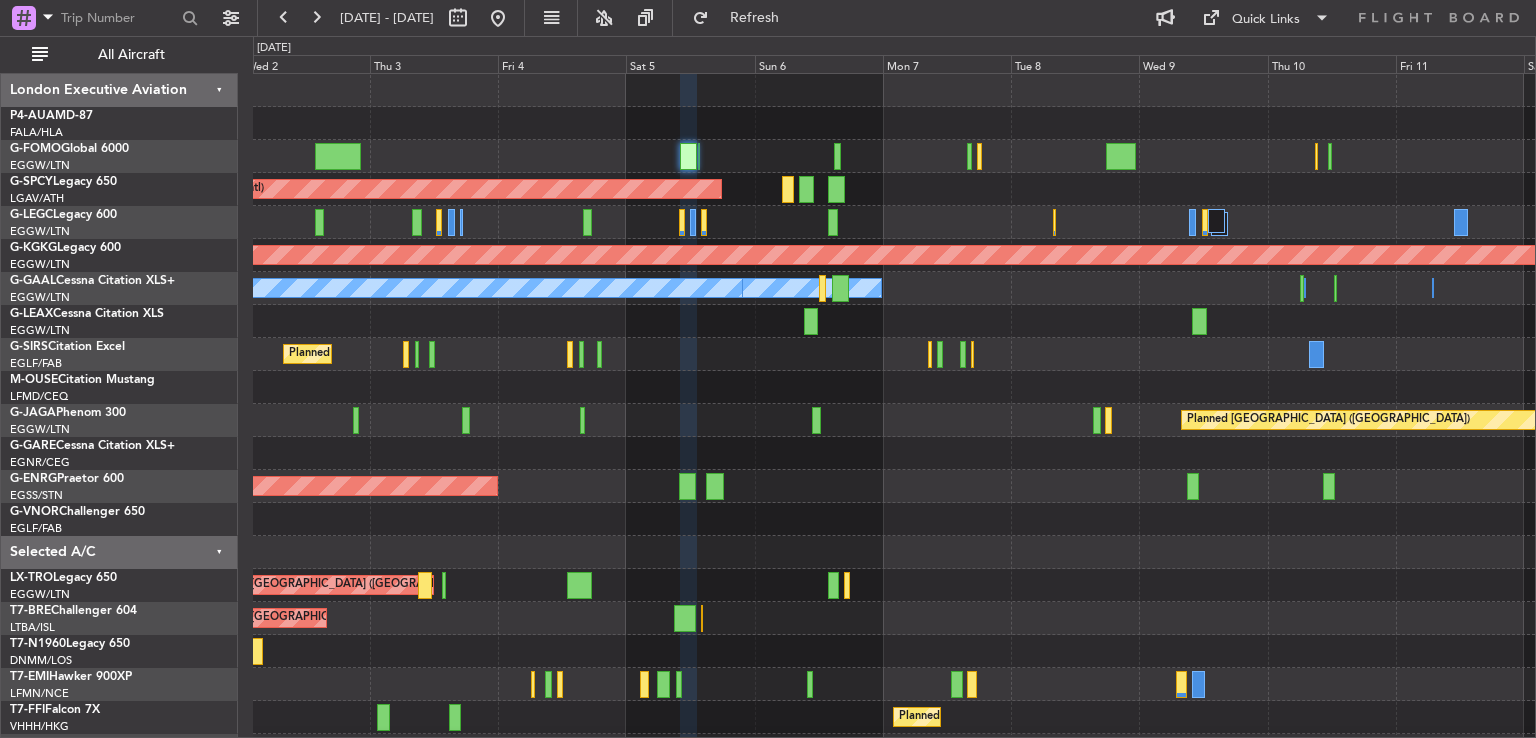 type on "0" 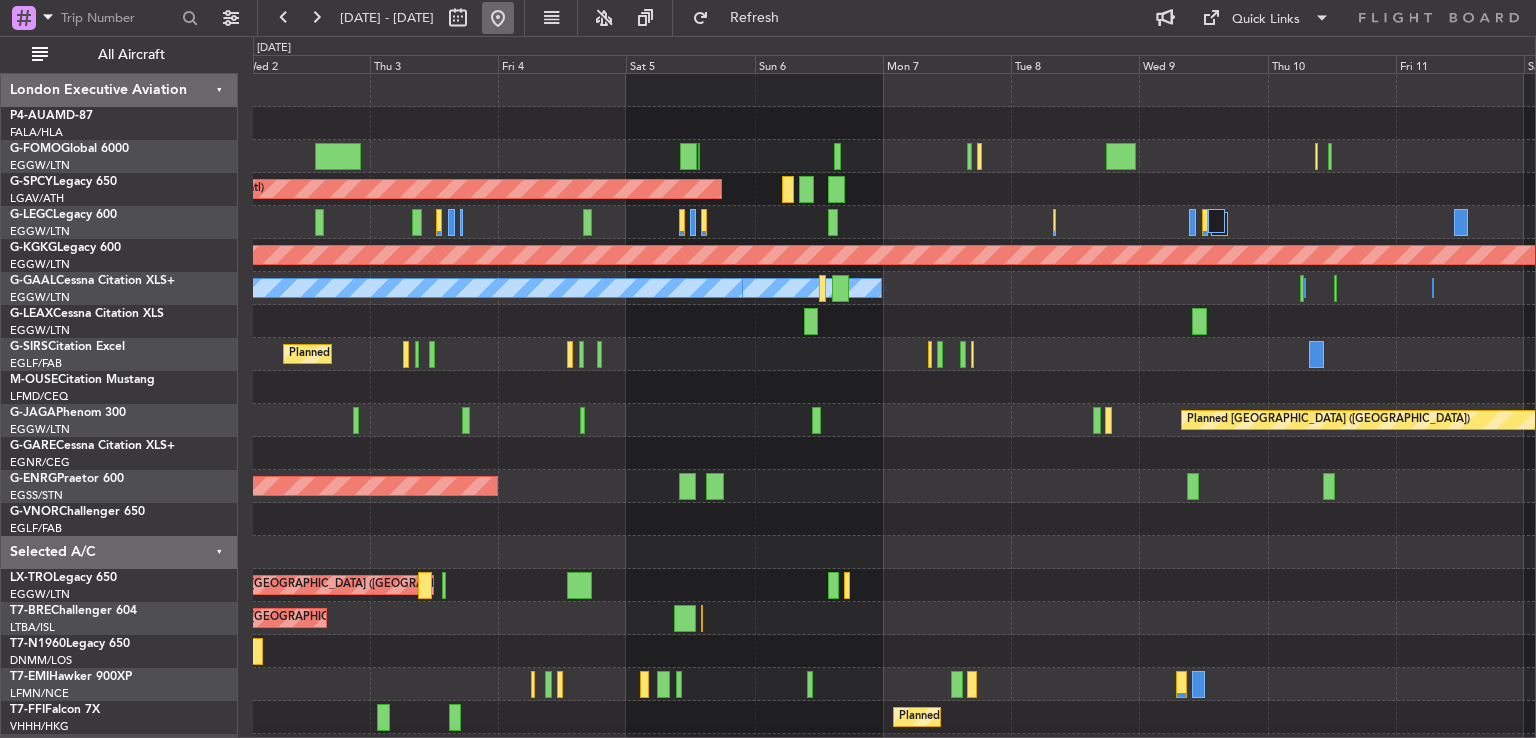 click at bounding box center (498, 18) 